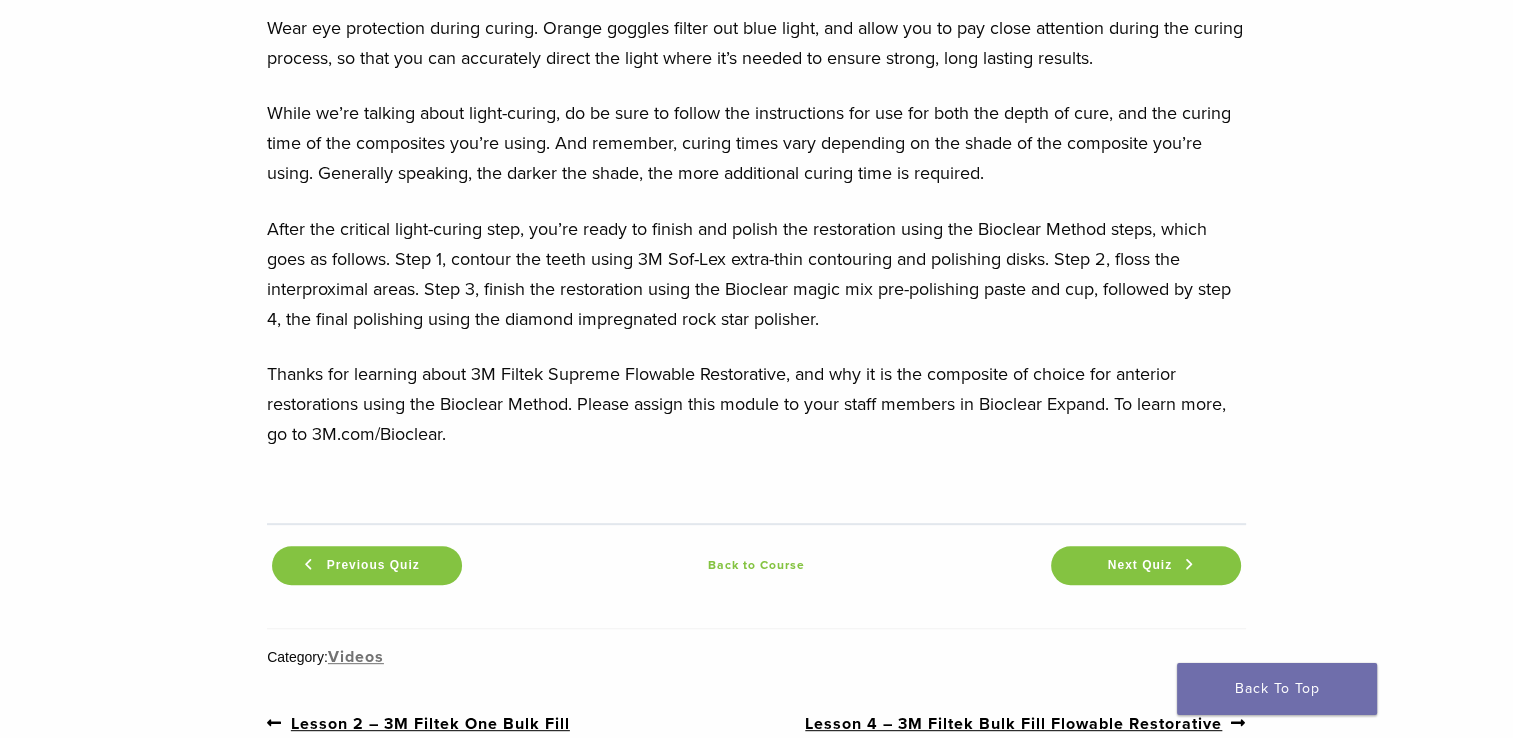 scroll, scrollTop: 8300, scrollLeft: 0, axis: vertical 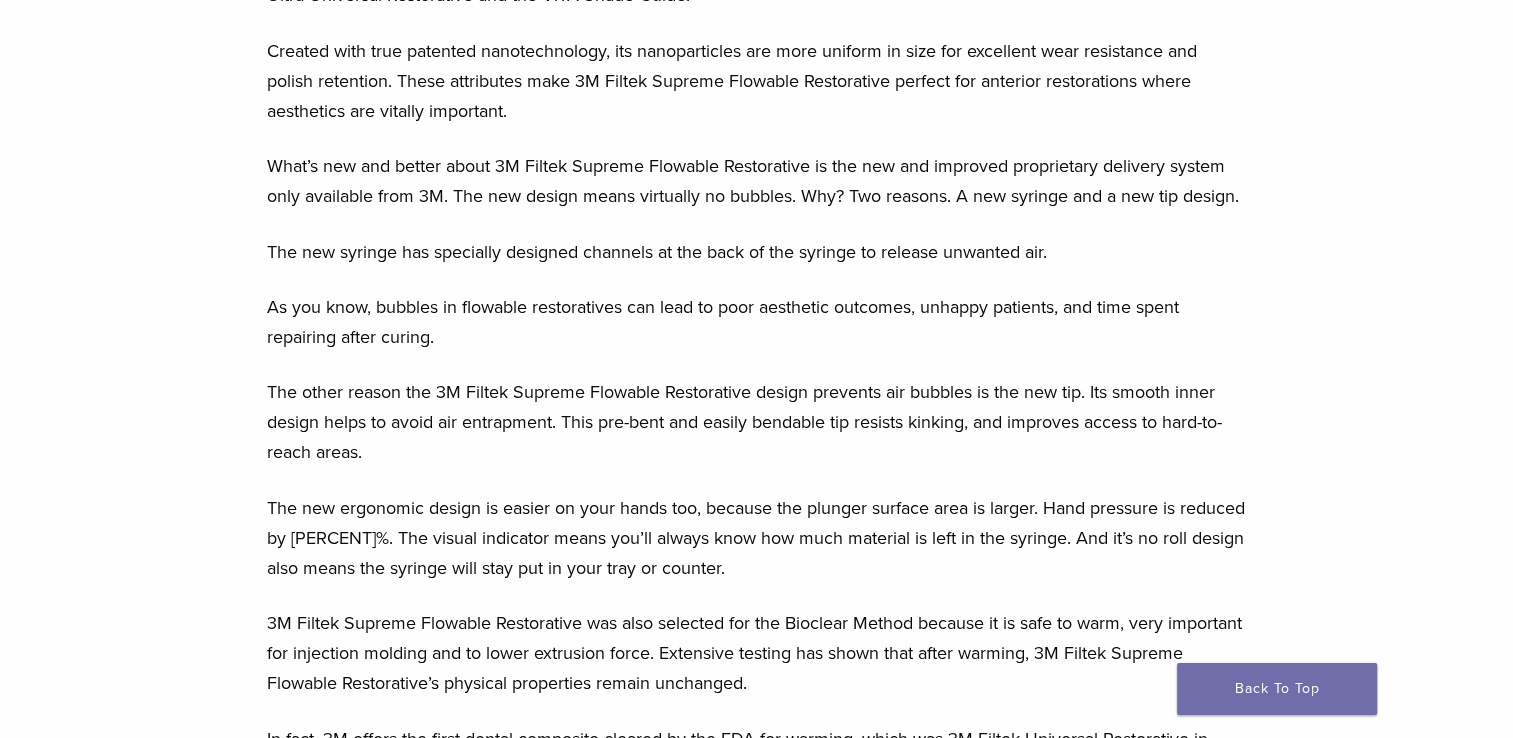 drag, startPoint x: 189, startPoint y: 365, endPoint x: 198, endPoint y: 339, distance: 27.513634 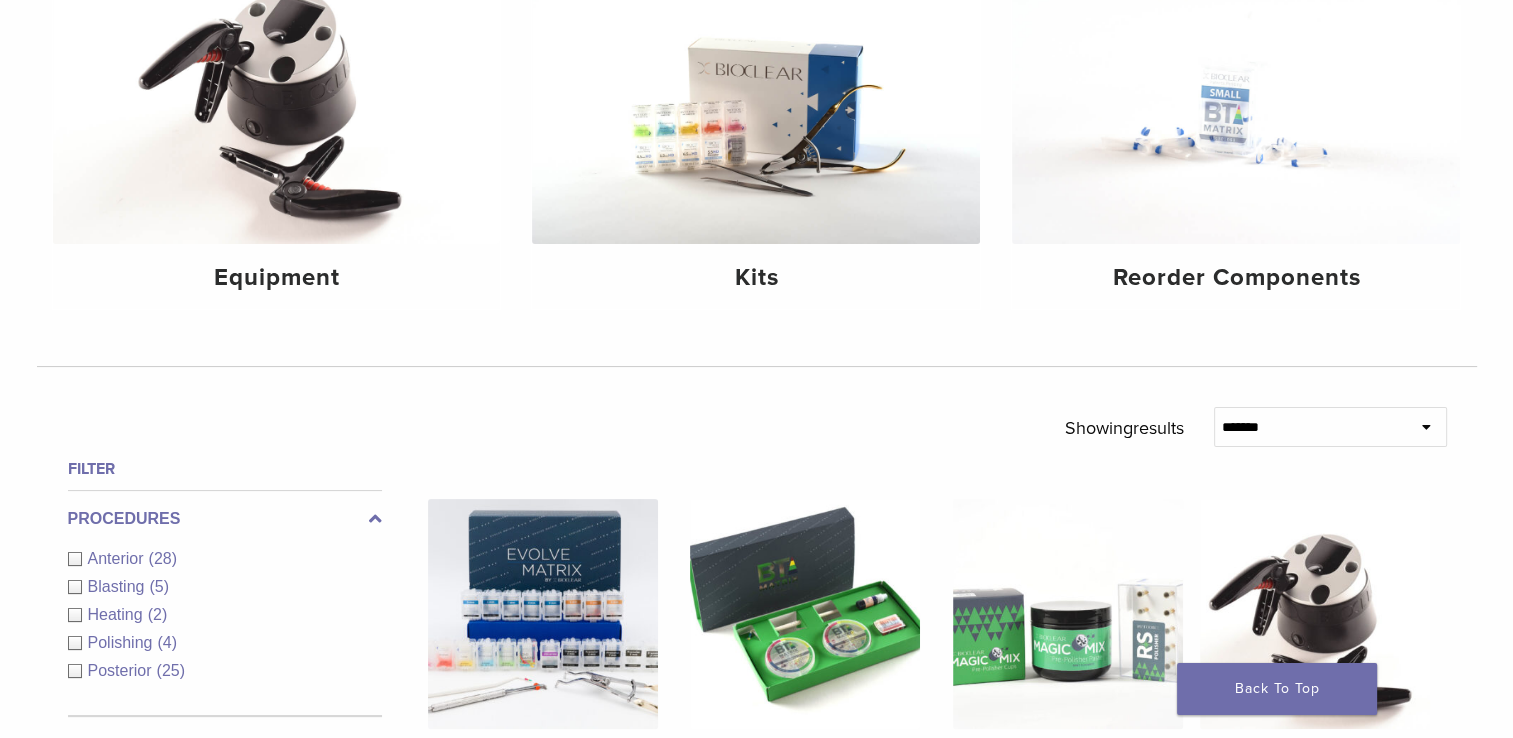 scroll, scrollTop: 100, scrollLeft: 0, axis: vertical 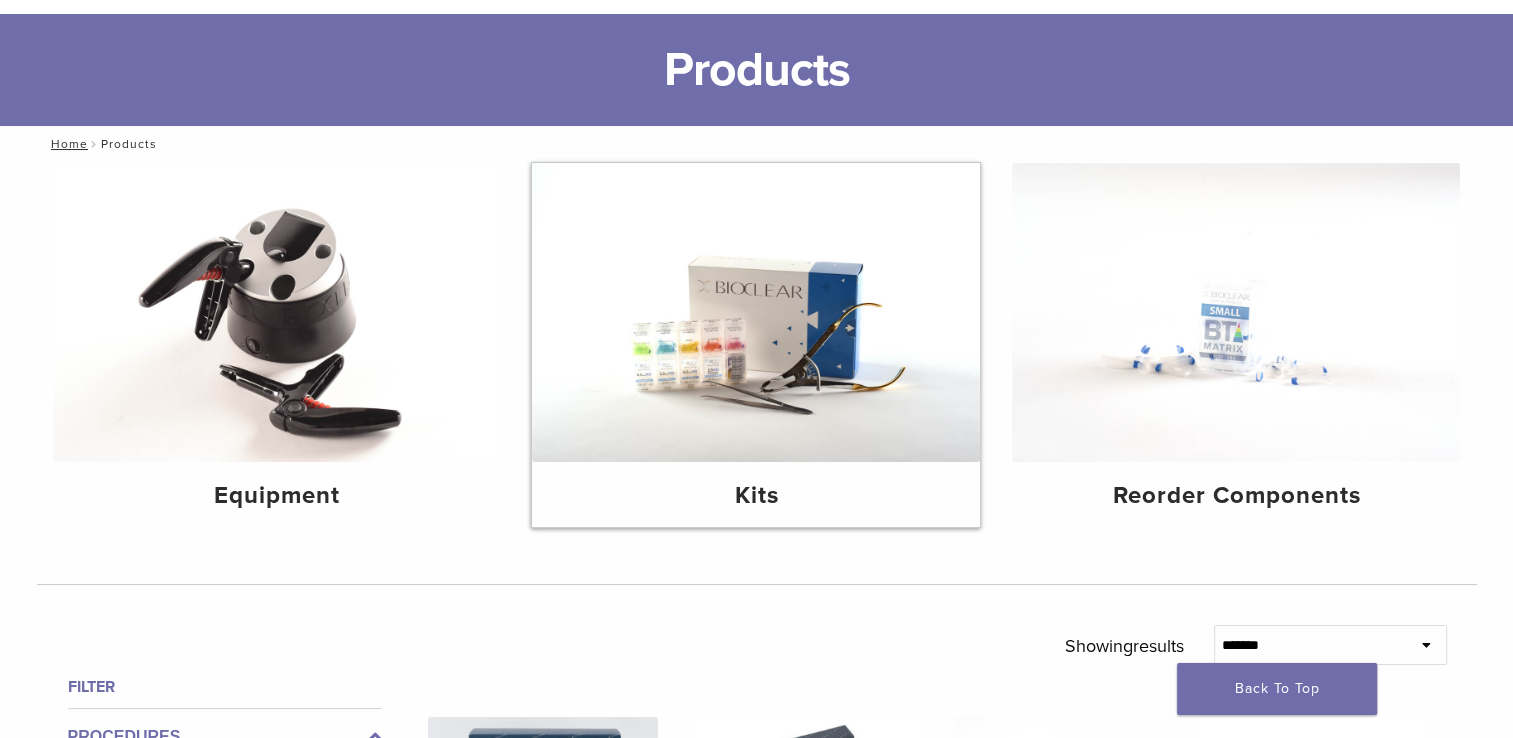 click at bounding box center (756, 312) 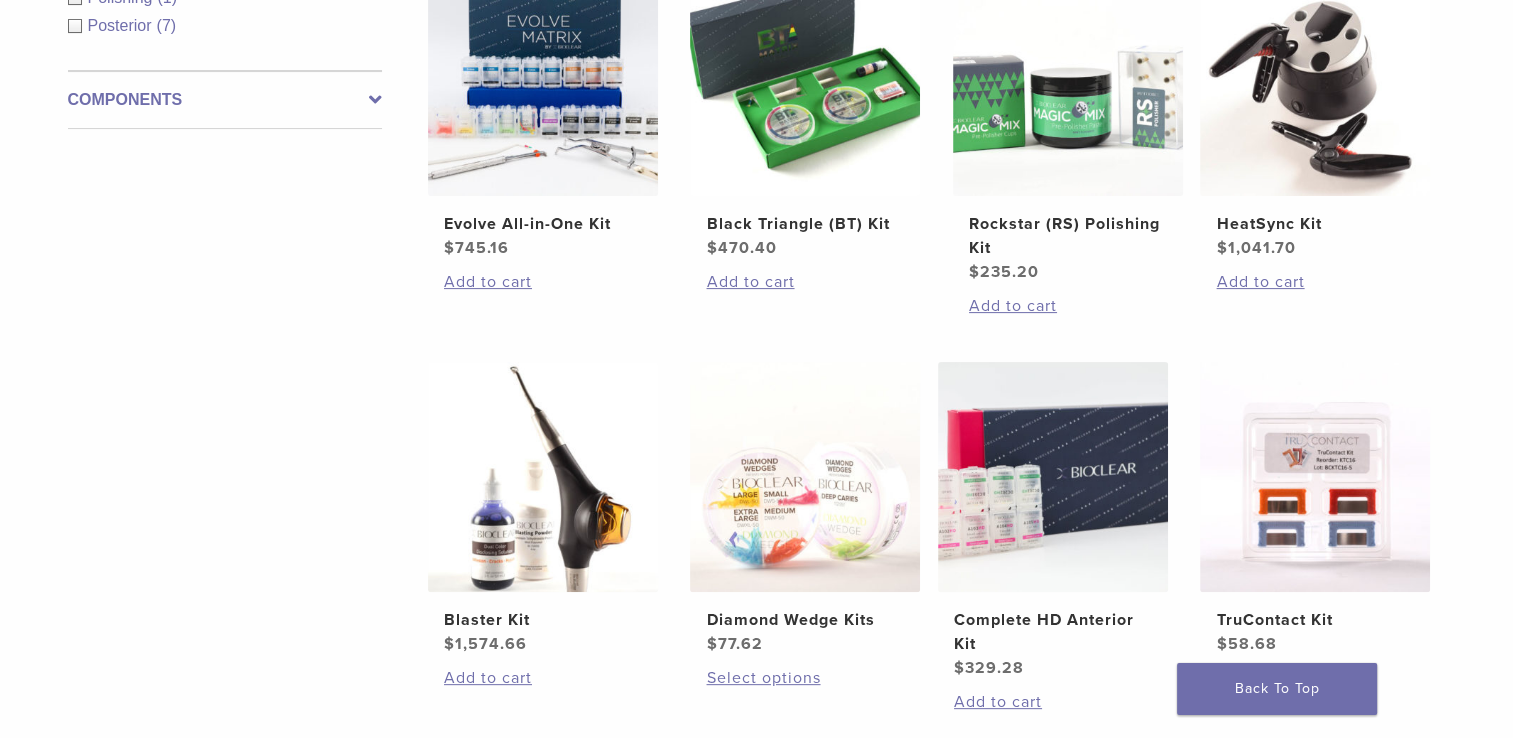 scroll, scrollTop: 600, scrollLeft: 0, axis: vertical 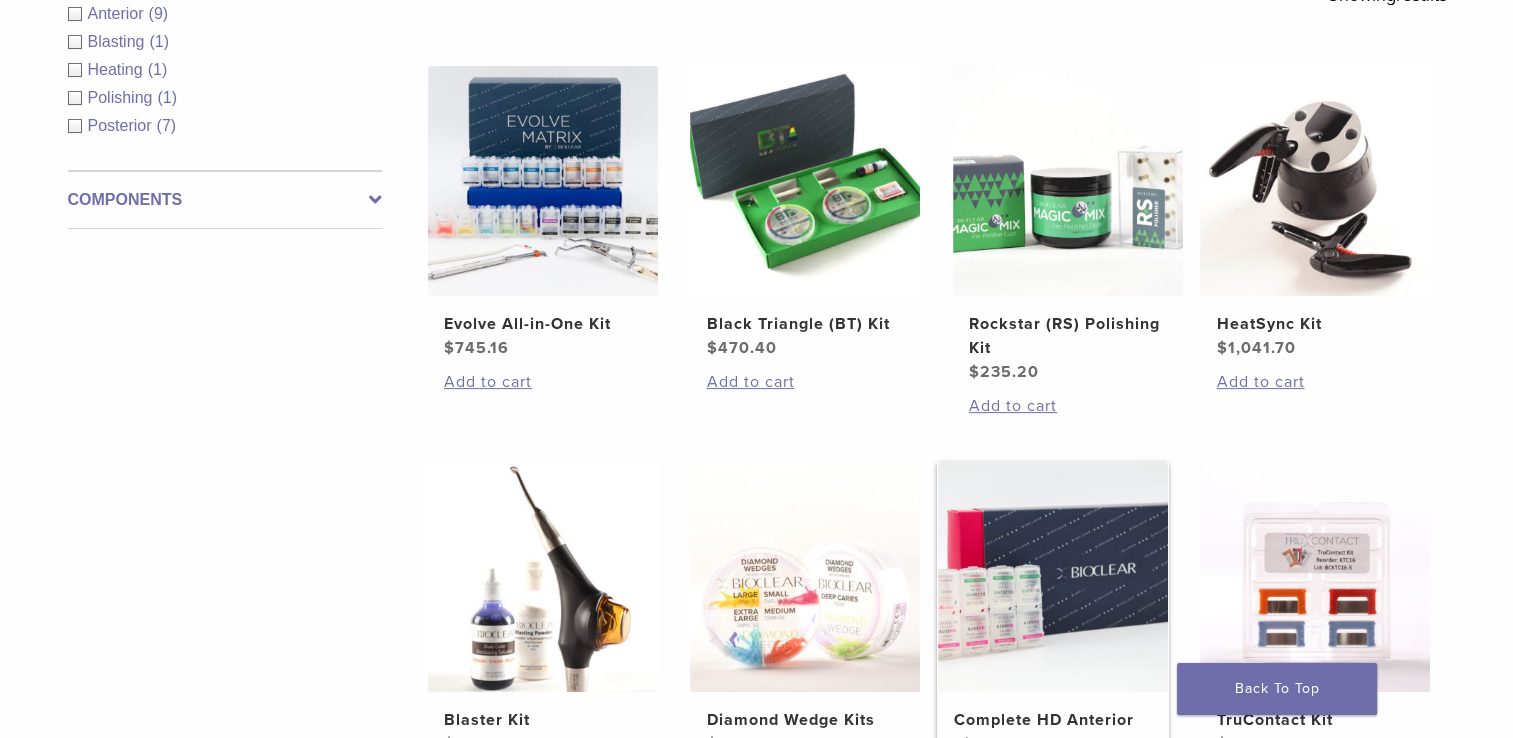 click at bounding box center (1053, 577) 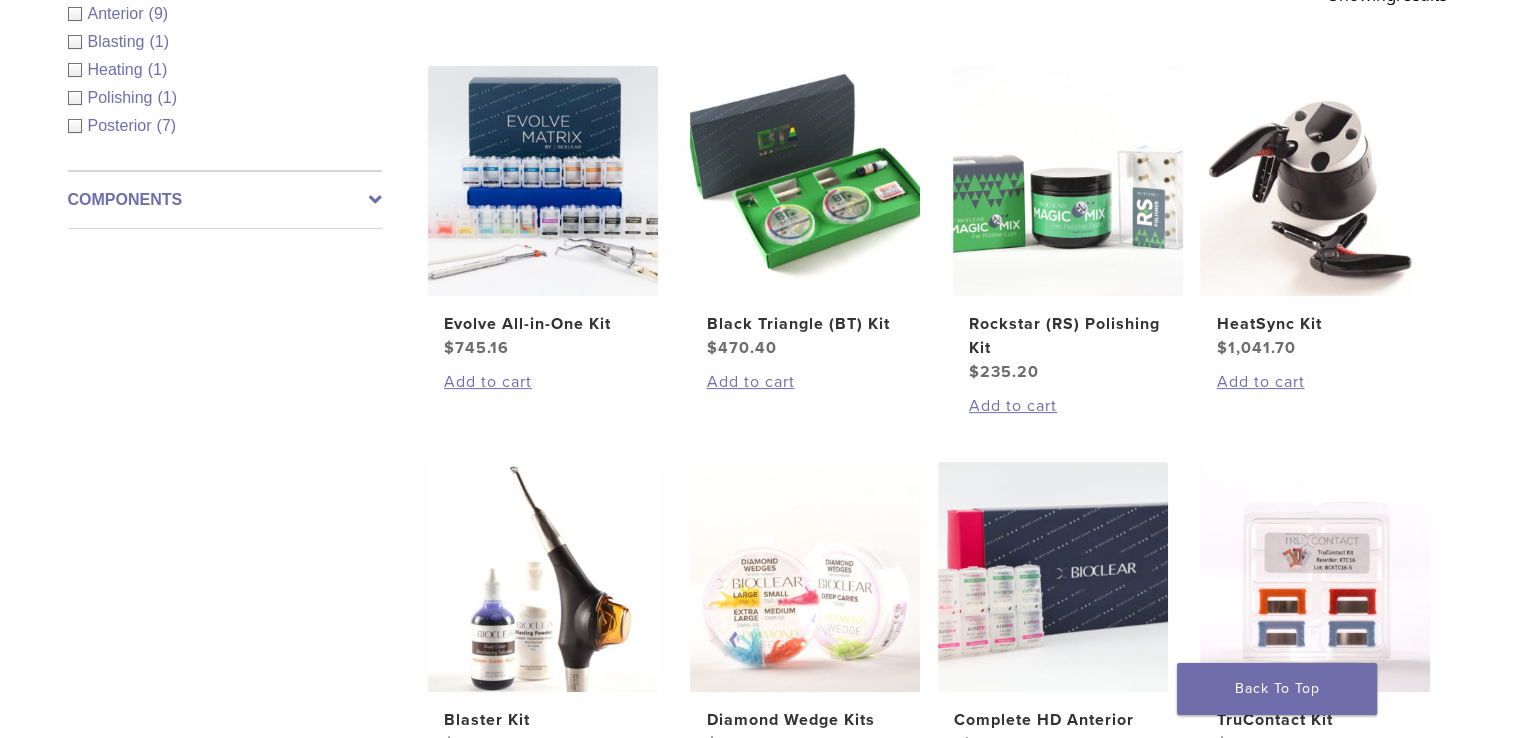 scroll, scrollTop: 500, scrollLeft: 0, axis: vertical 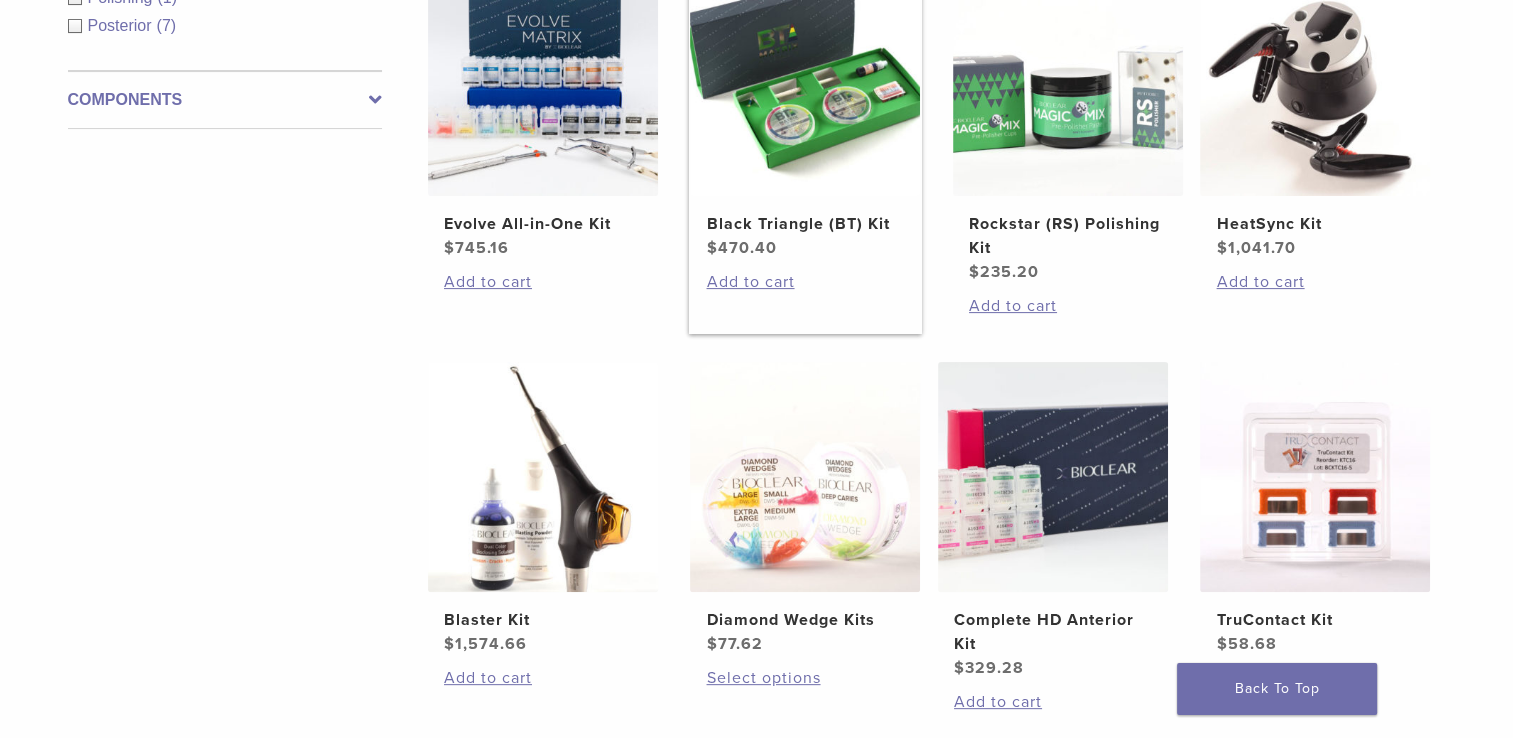 click at bounding box center [805, 81] 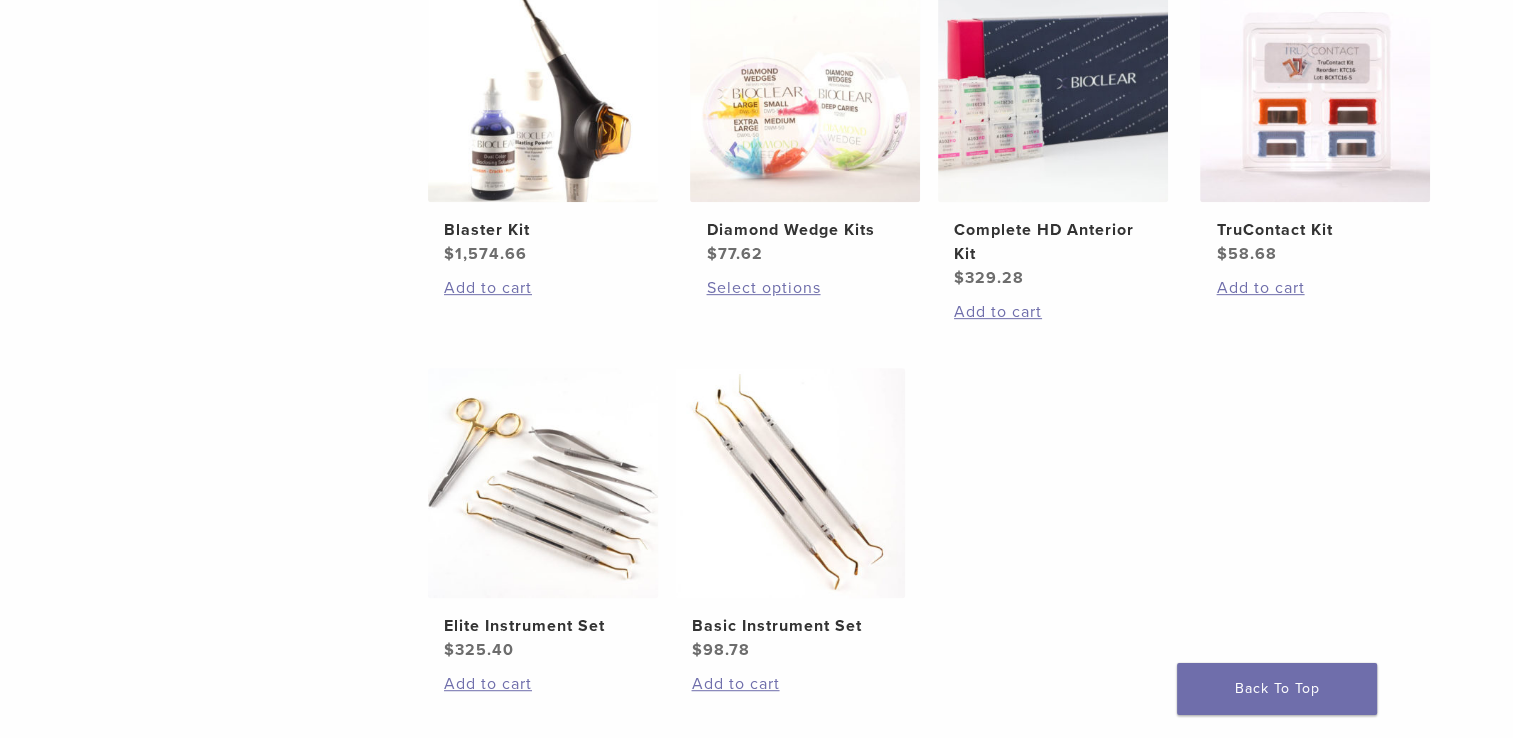 scroll, scrollTop: 900, scrollLeft: 0, axis: vertical 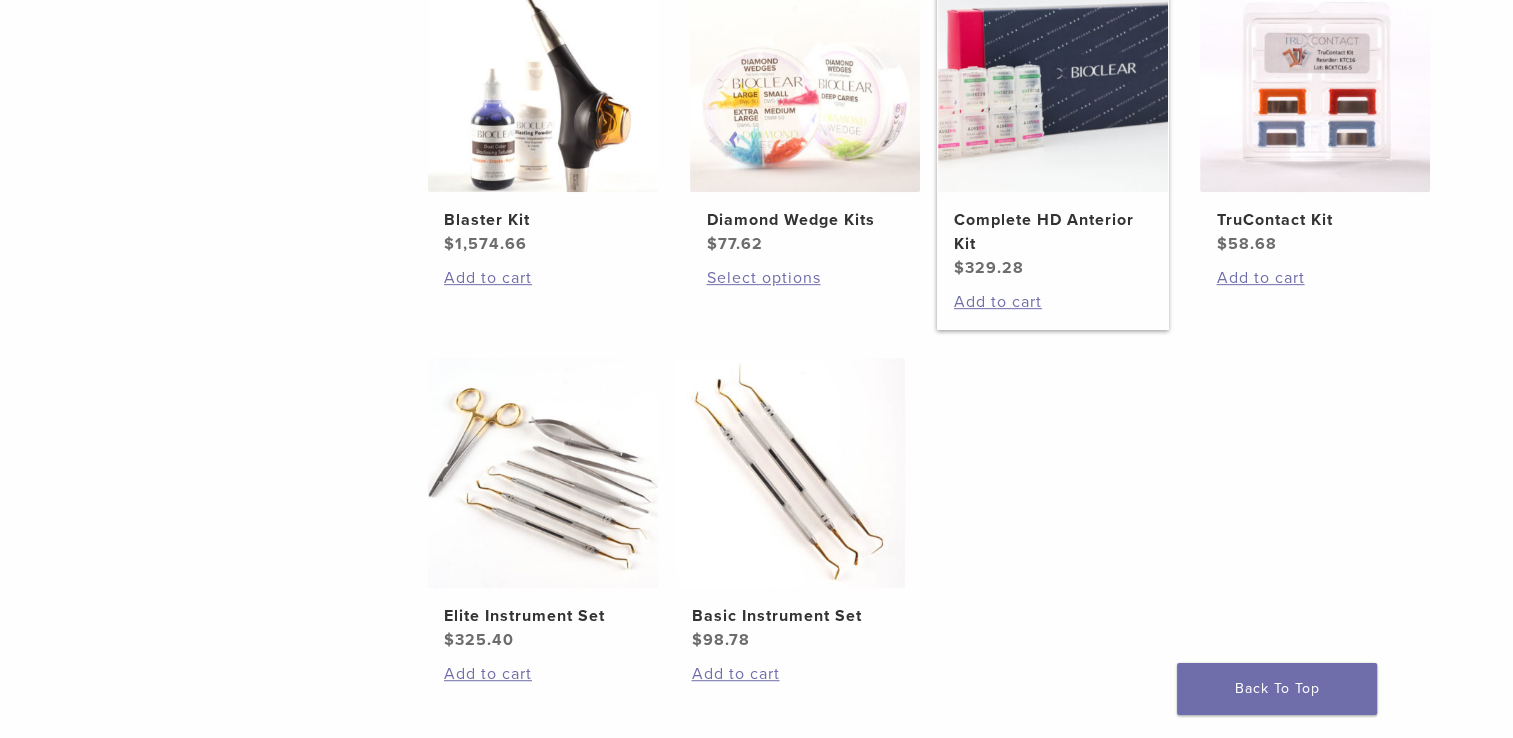 click at bounding box center [1053, 77] 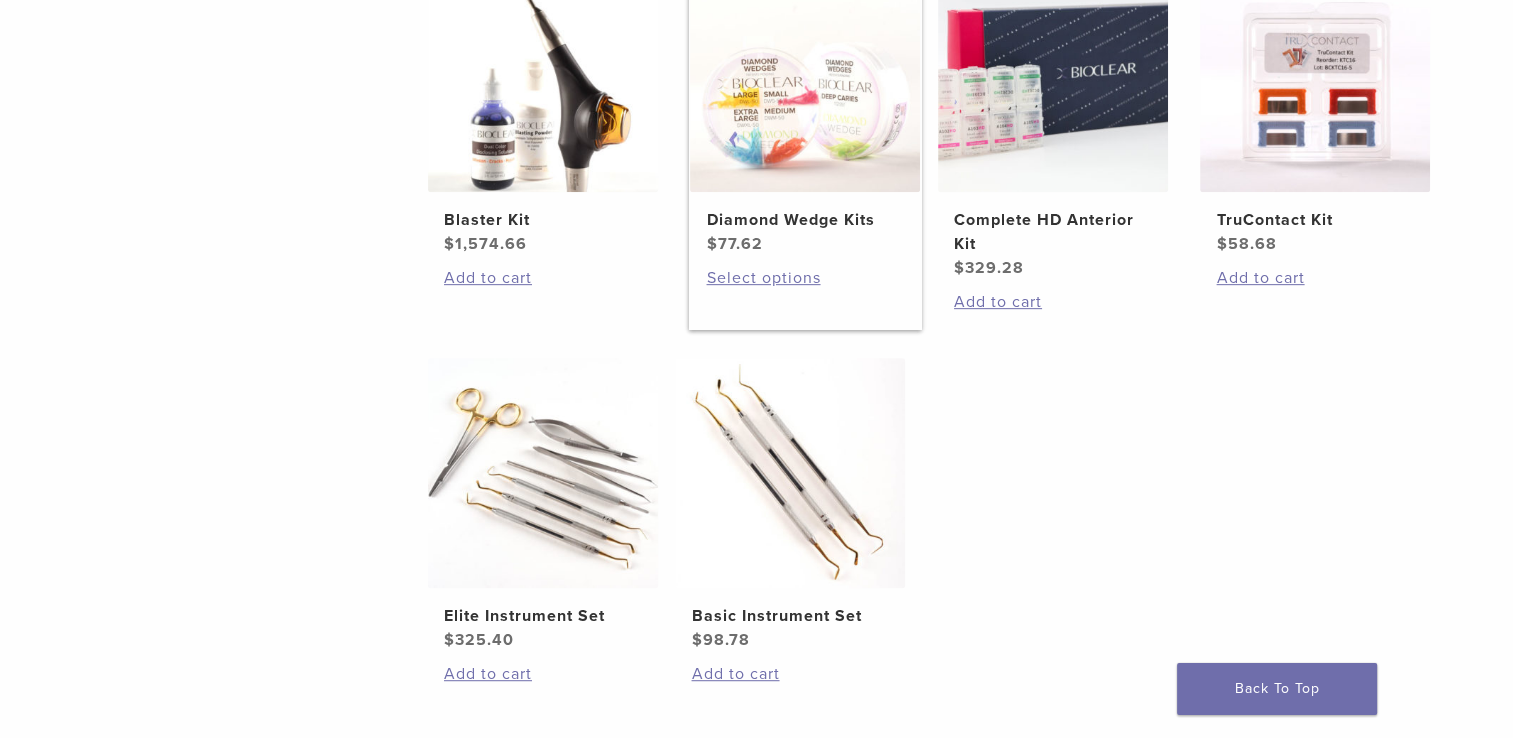 click at bounding box center [805, 77] 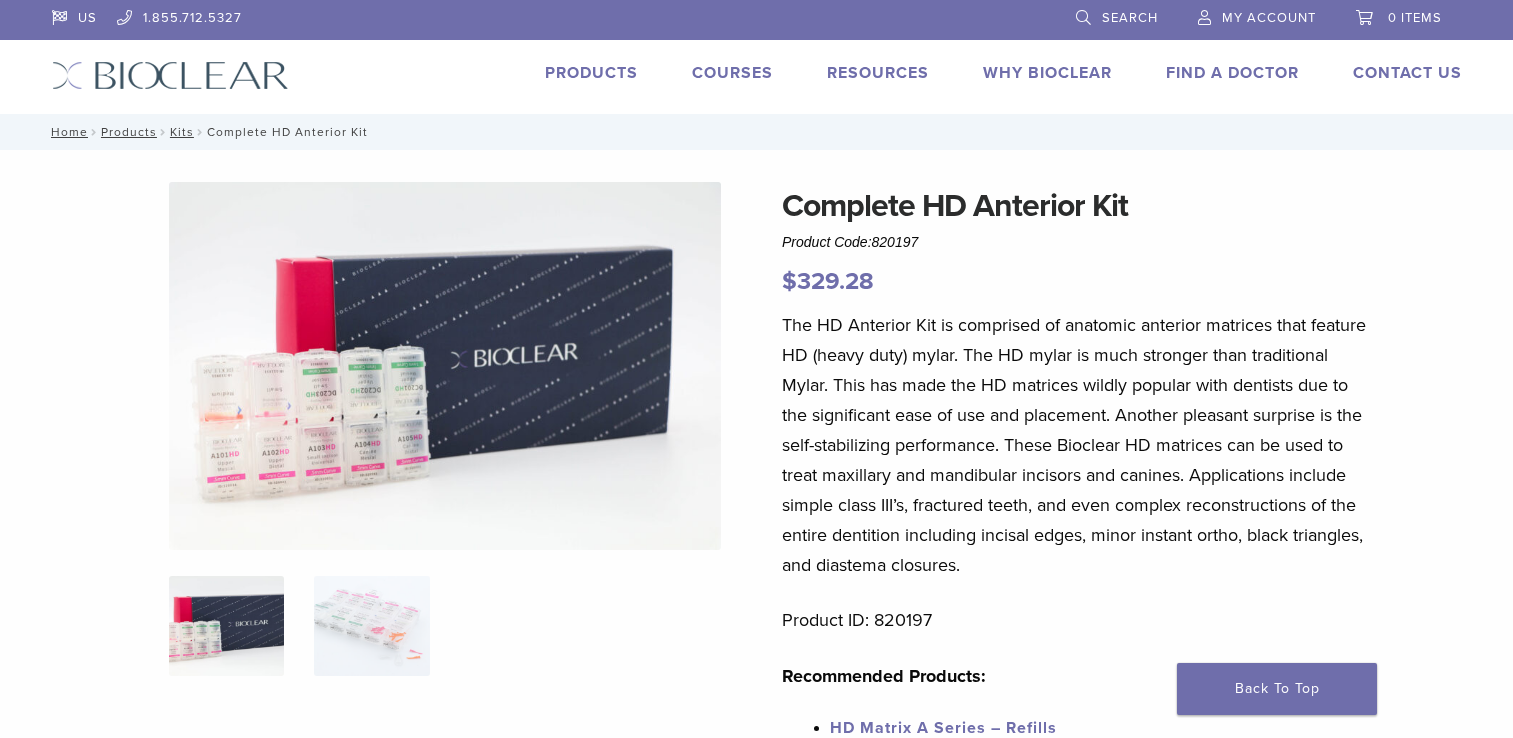 scroll, scrollTop: 0, scrollLeft: 0, axis: both 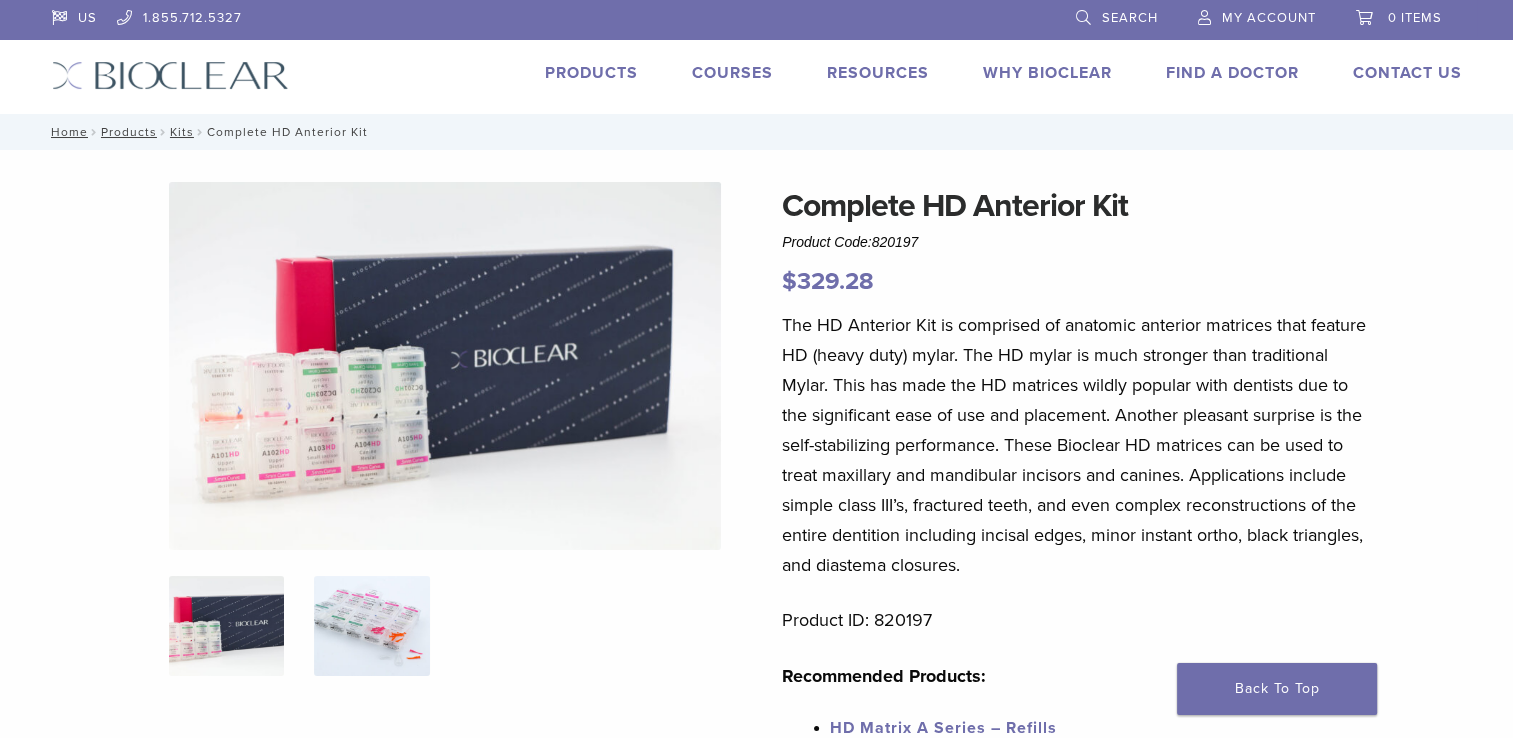 click at bounding box center [371, 626] 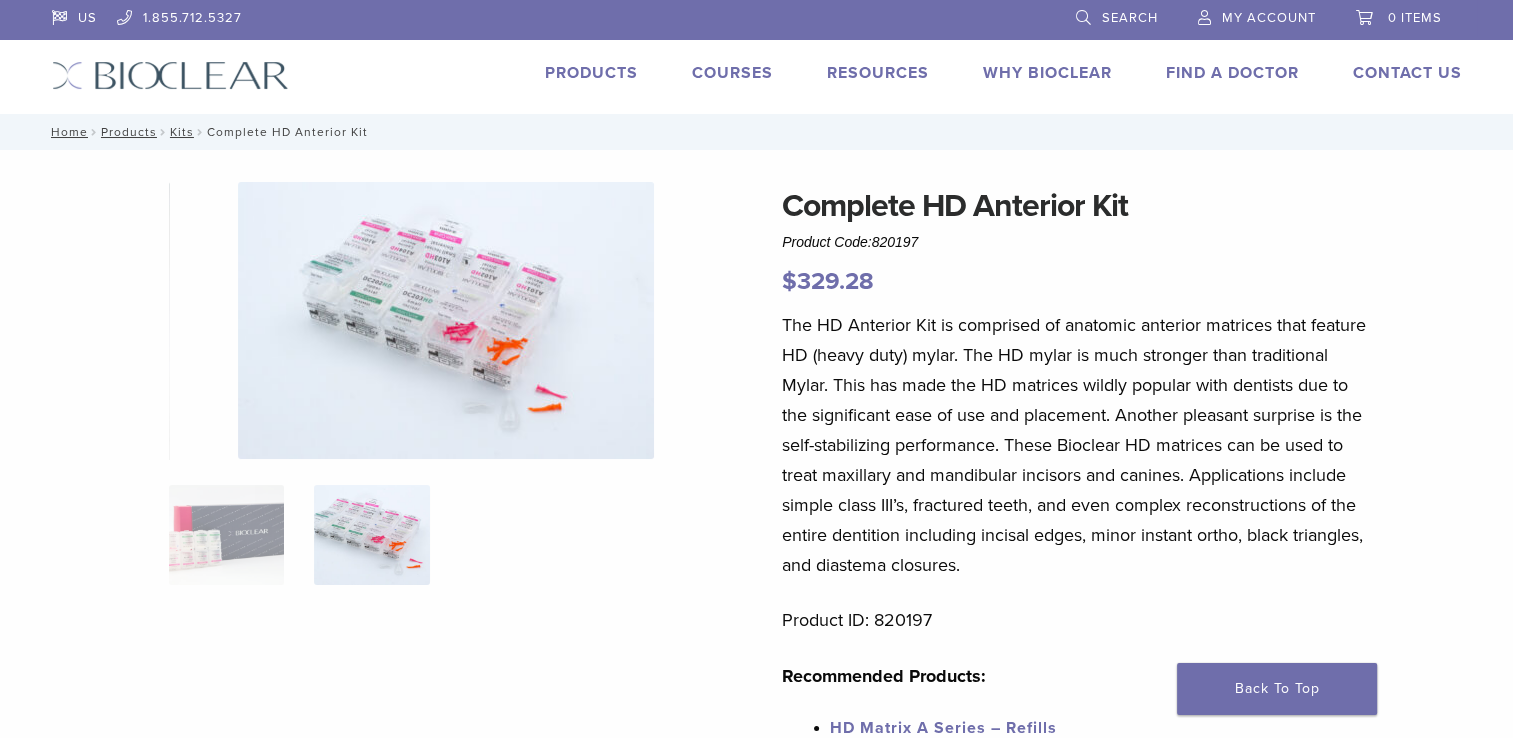 click at bounding box center (446, 320) 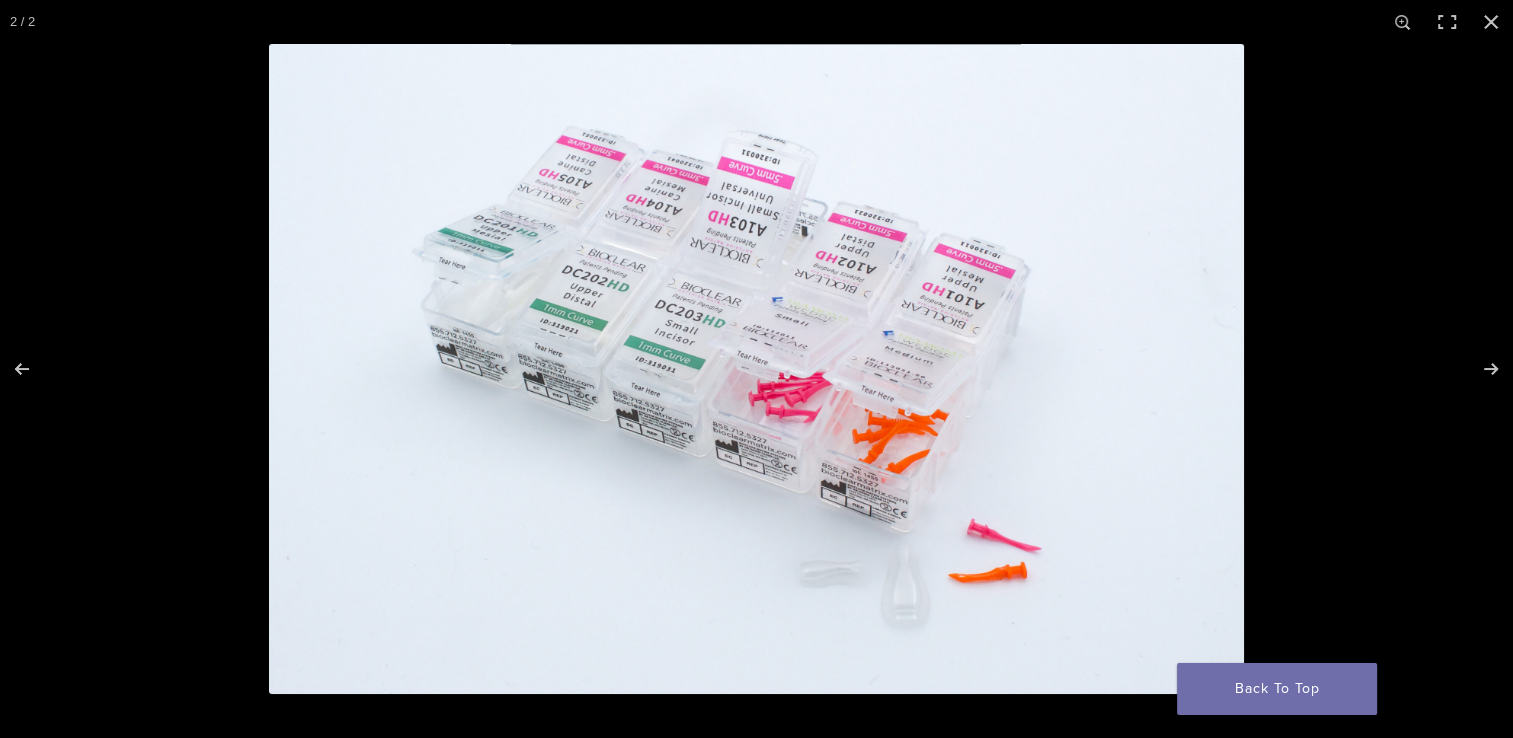 click at bounding box center [1025, 413] 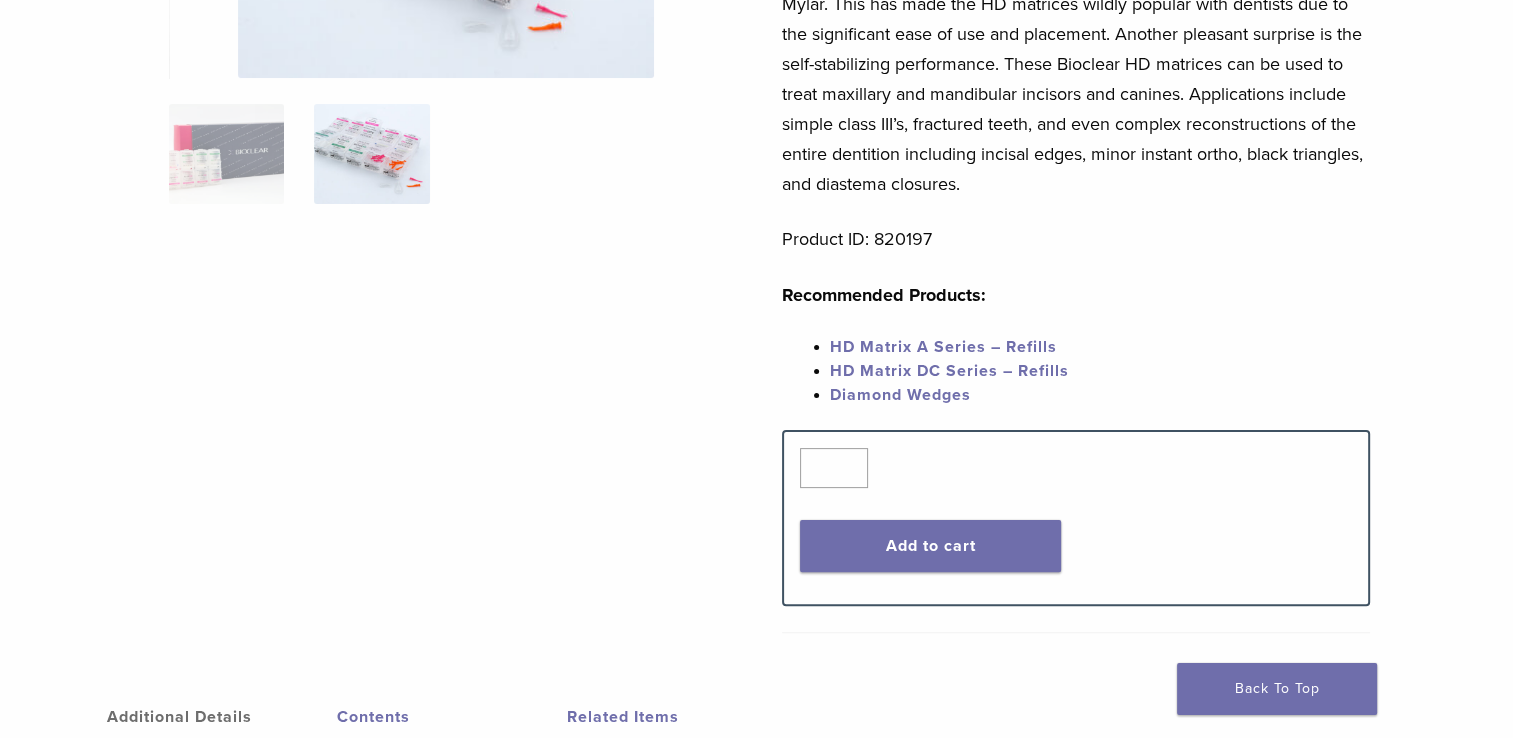 scroll, scrollTop: 0, scrollLeft: 0, axis: both 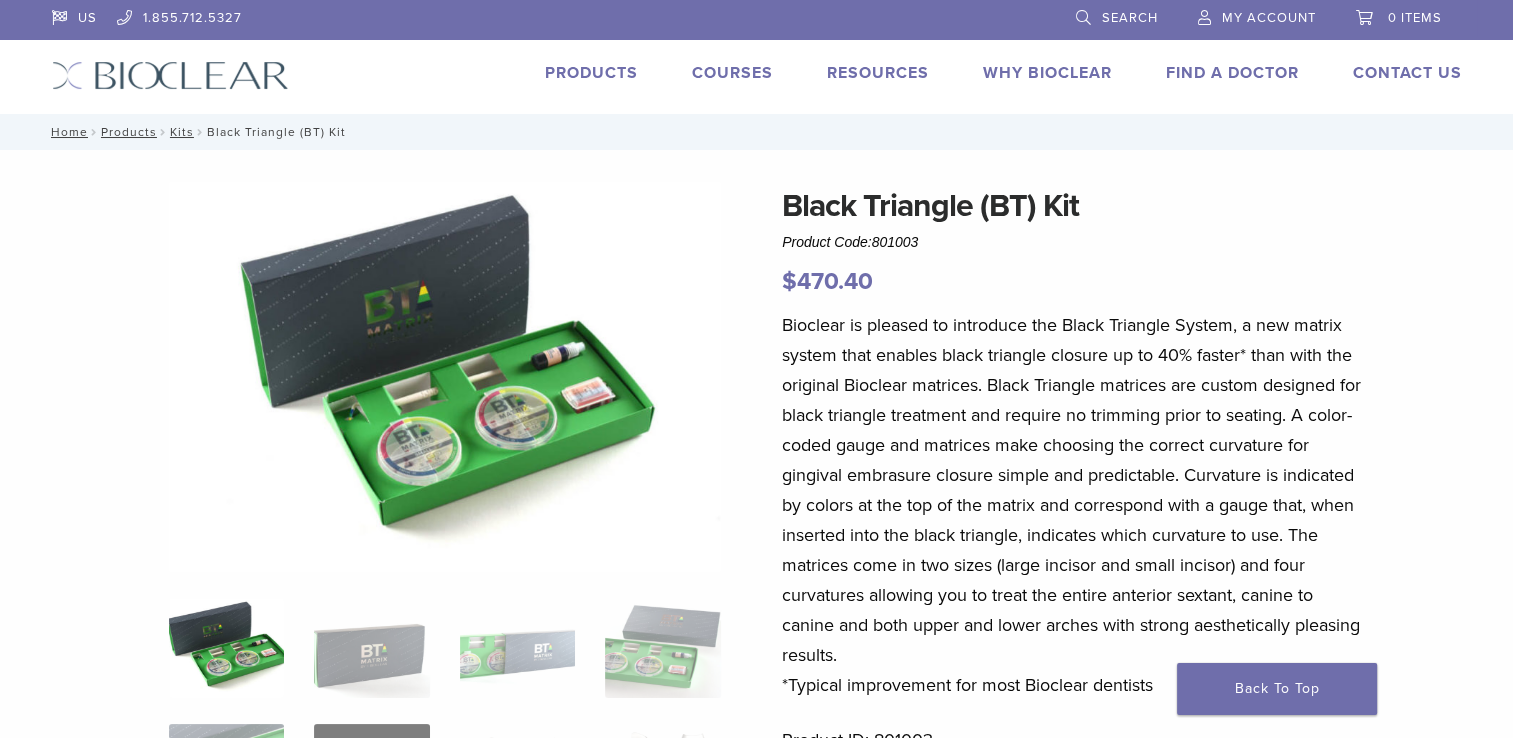 click at bounding box center [226, 648] 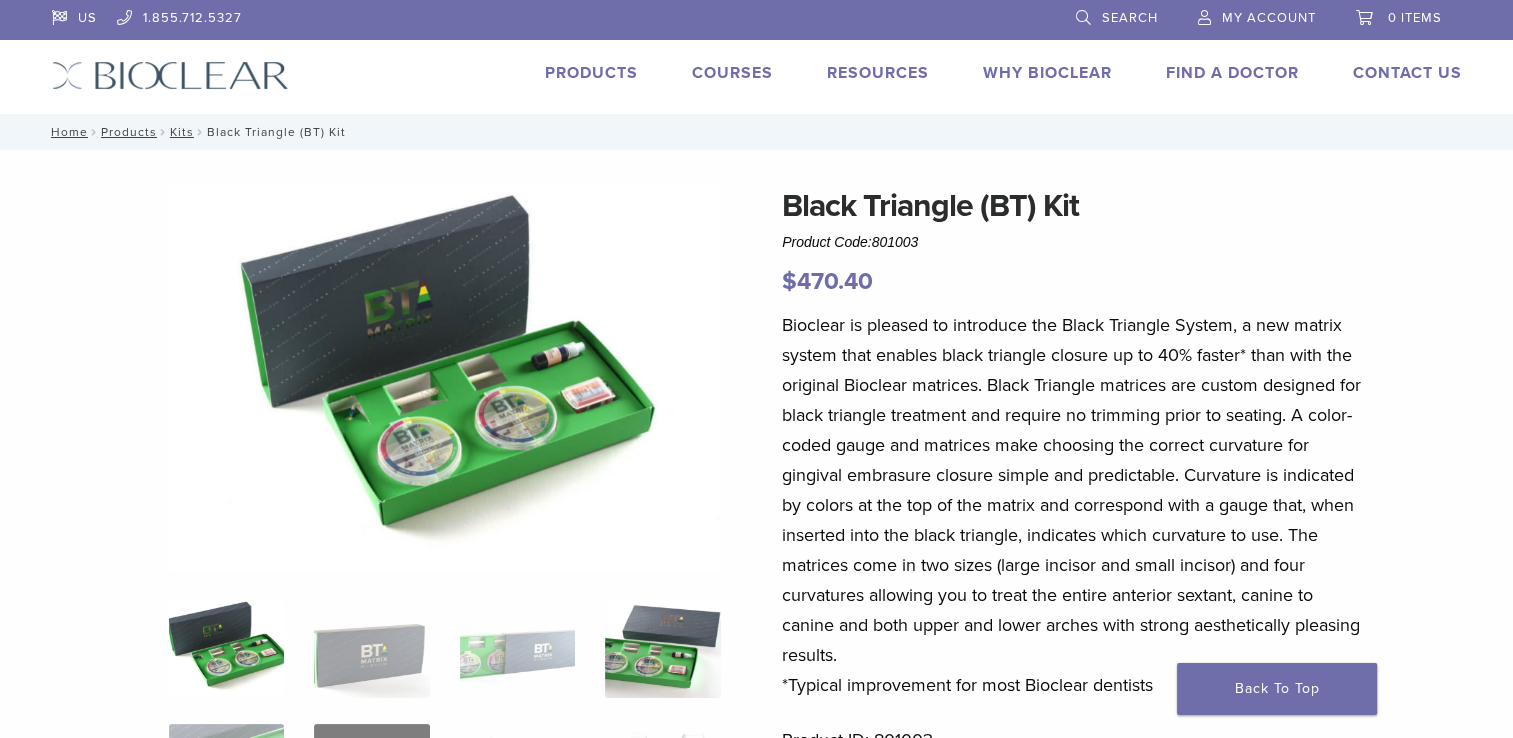 click at bounding box center (662, 648) 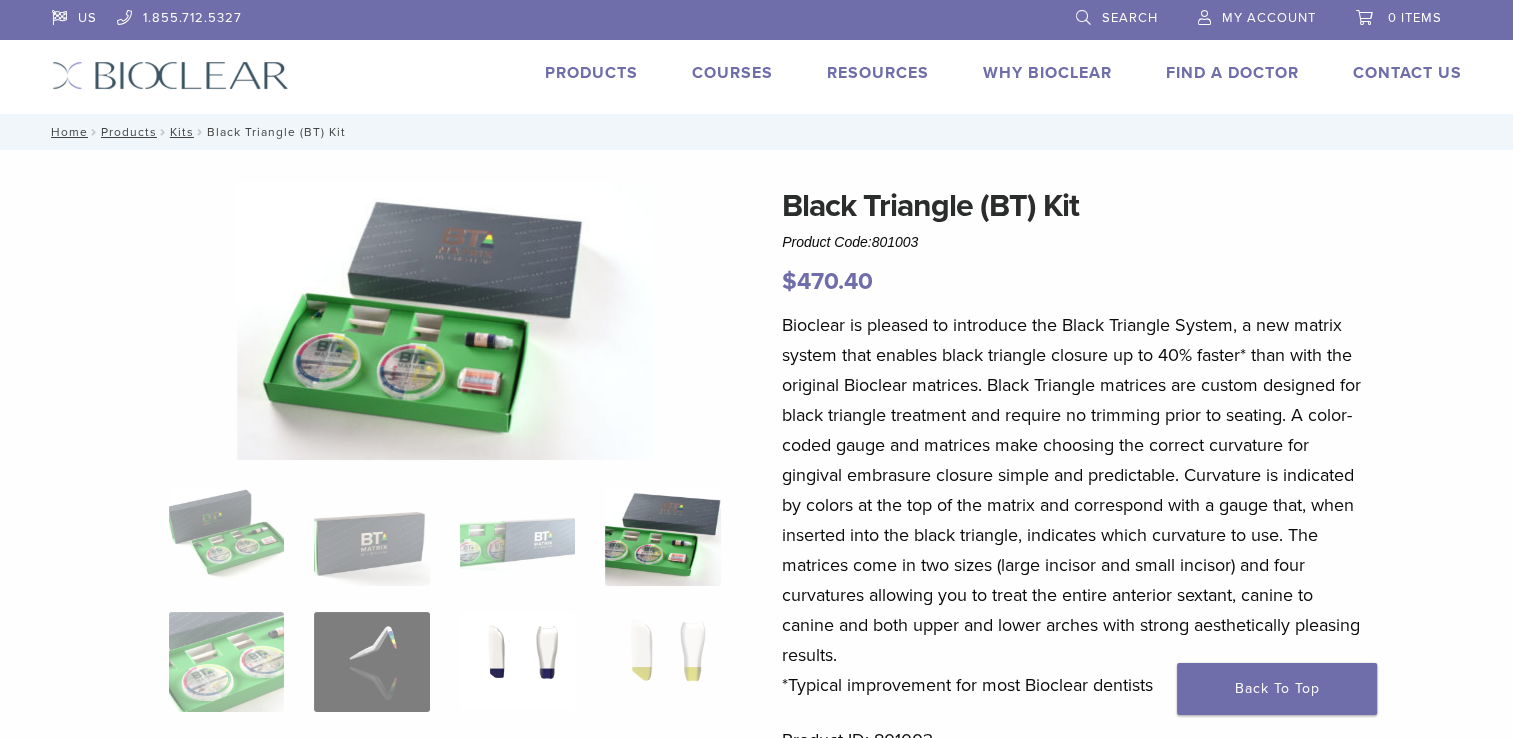 click at bounding box center [517, 662] 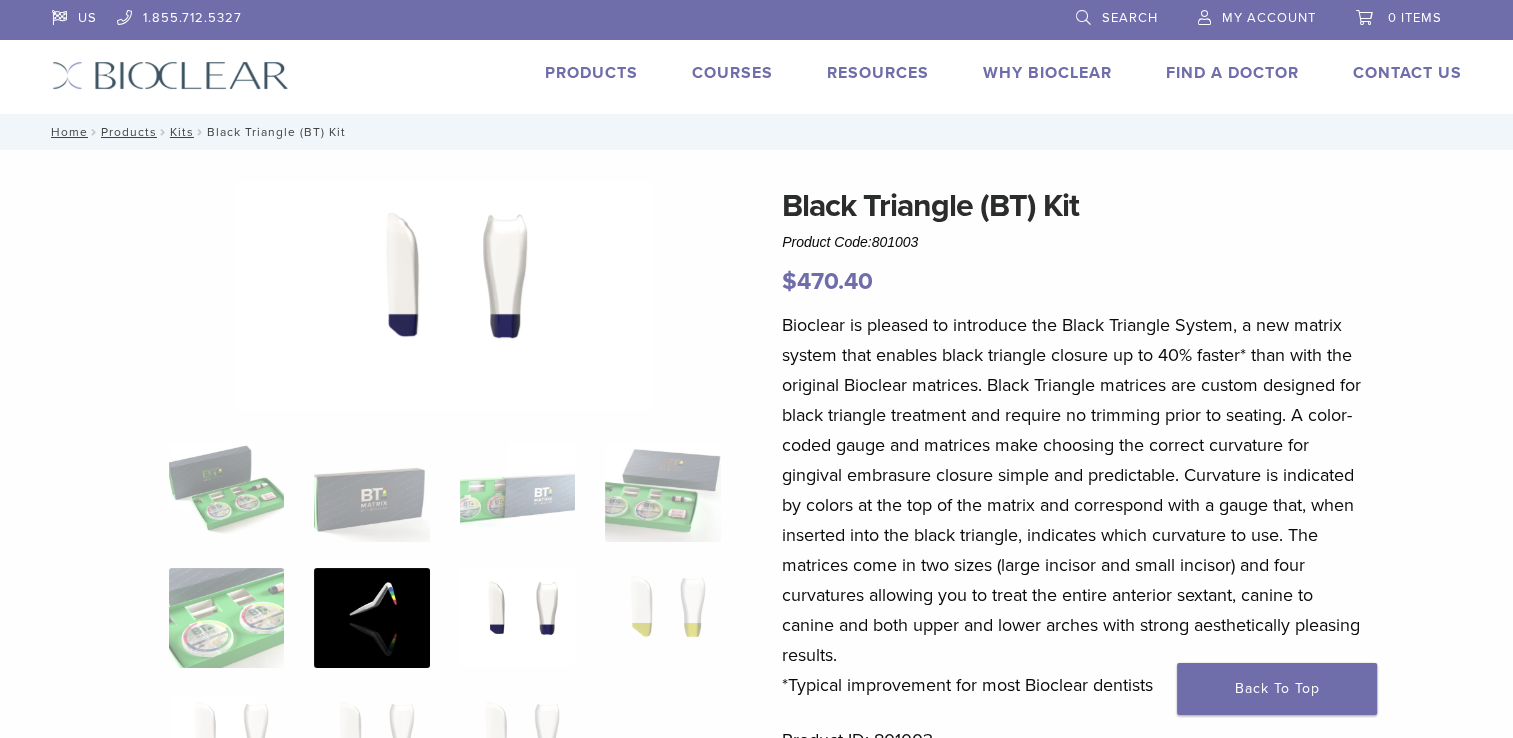 click at bounding box center (371, 618) 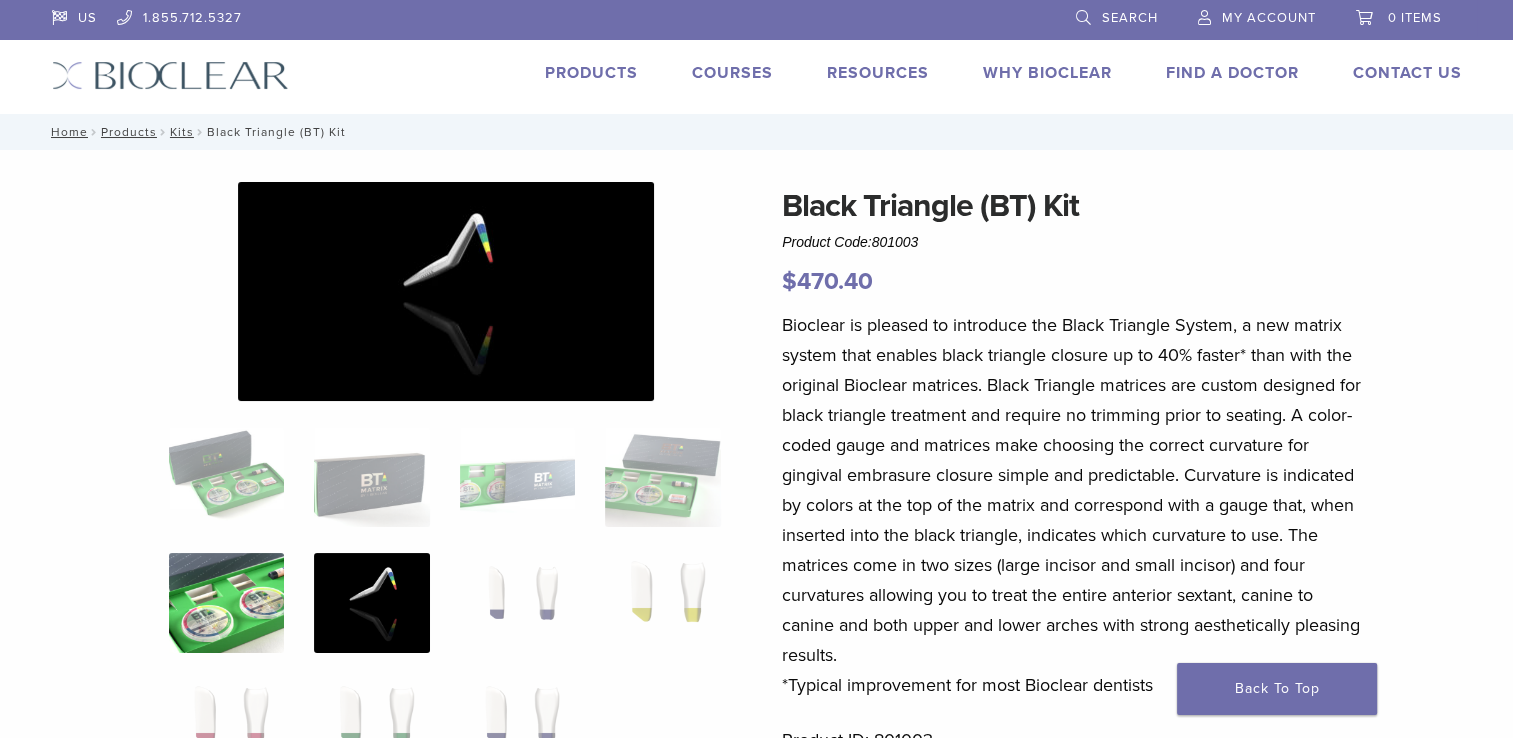 click at bounding box center (226, 603) 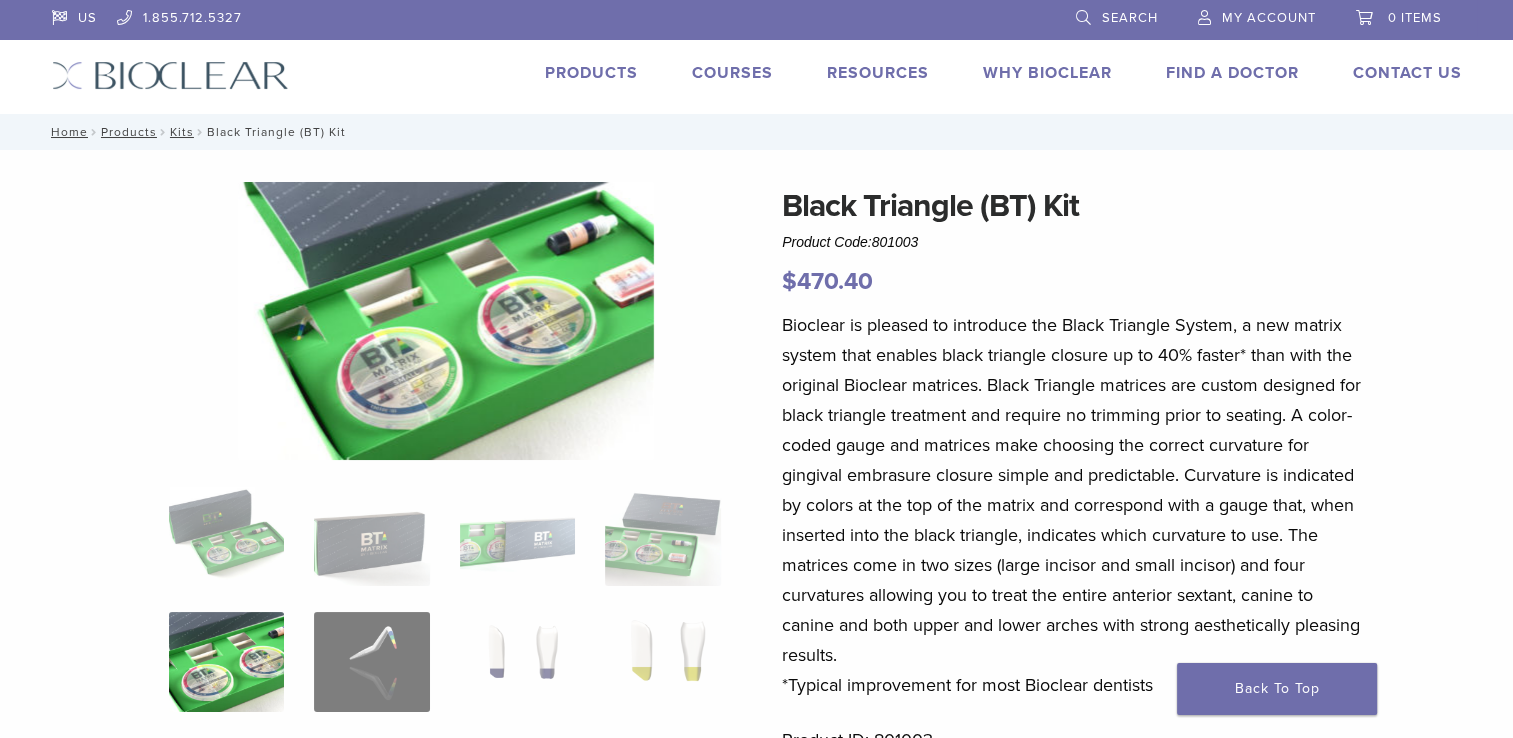 click at bounding box center (446, 321) 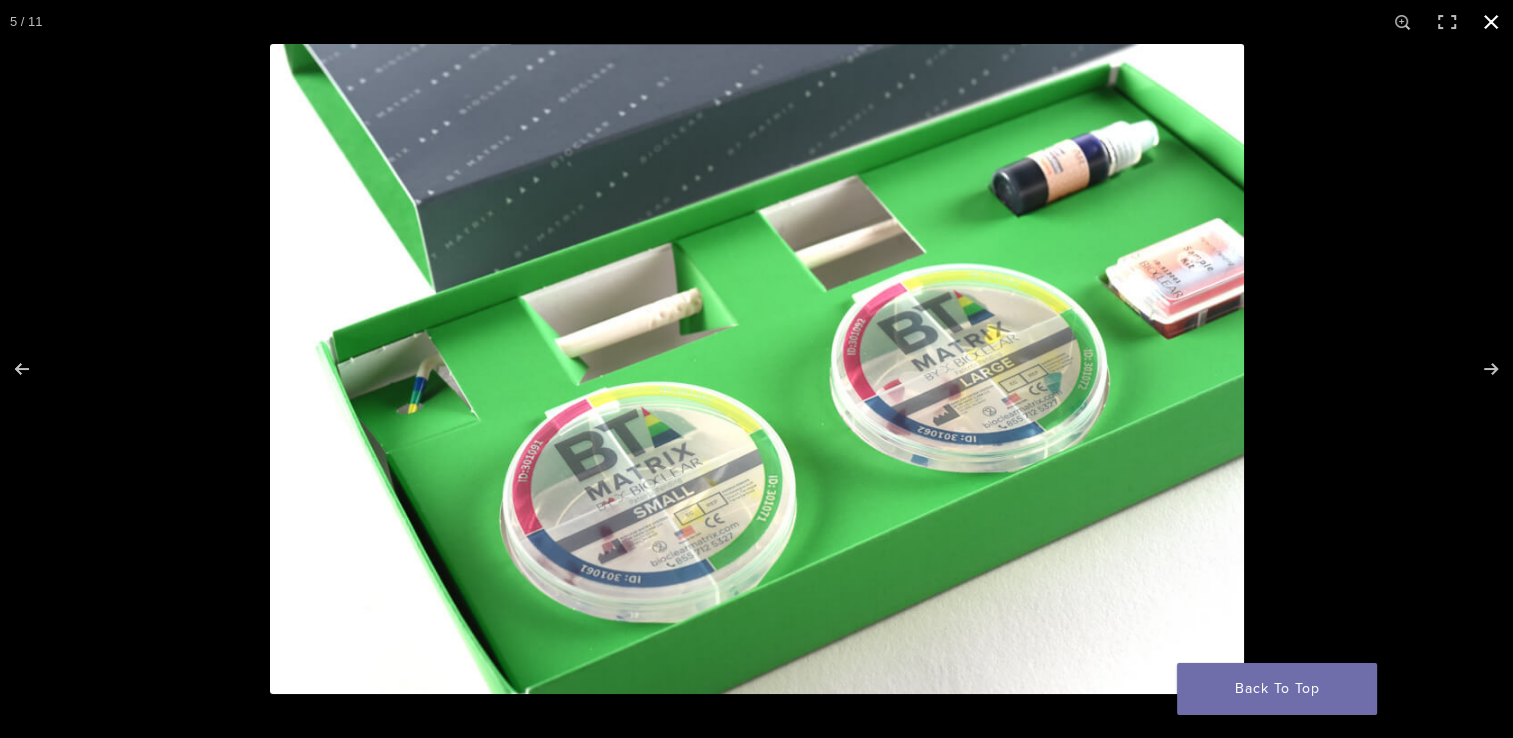 click at bounding box center [1491, 22] 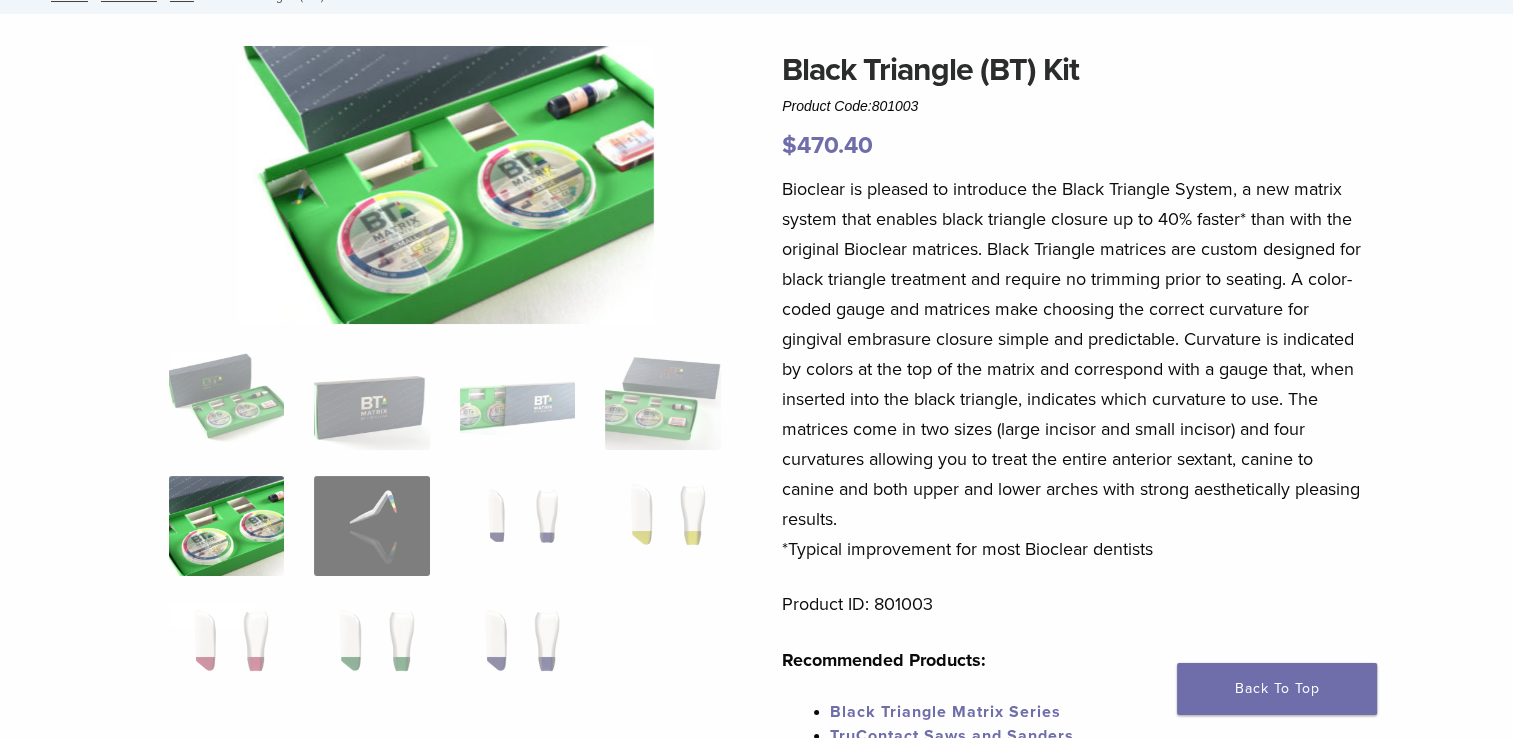 scroll, scrollTop: 400, scrollLeft: 0, axis: vertical 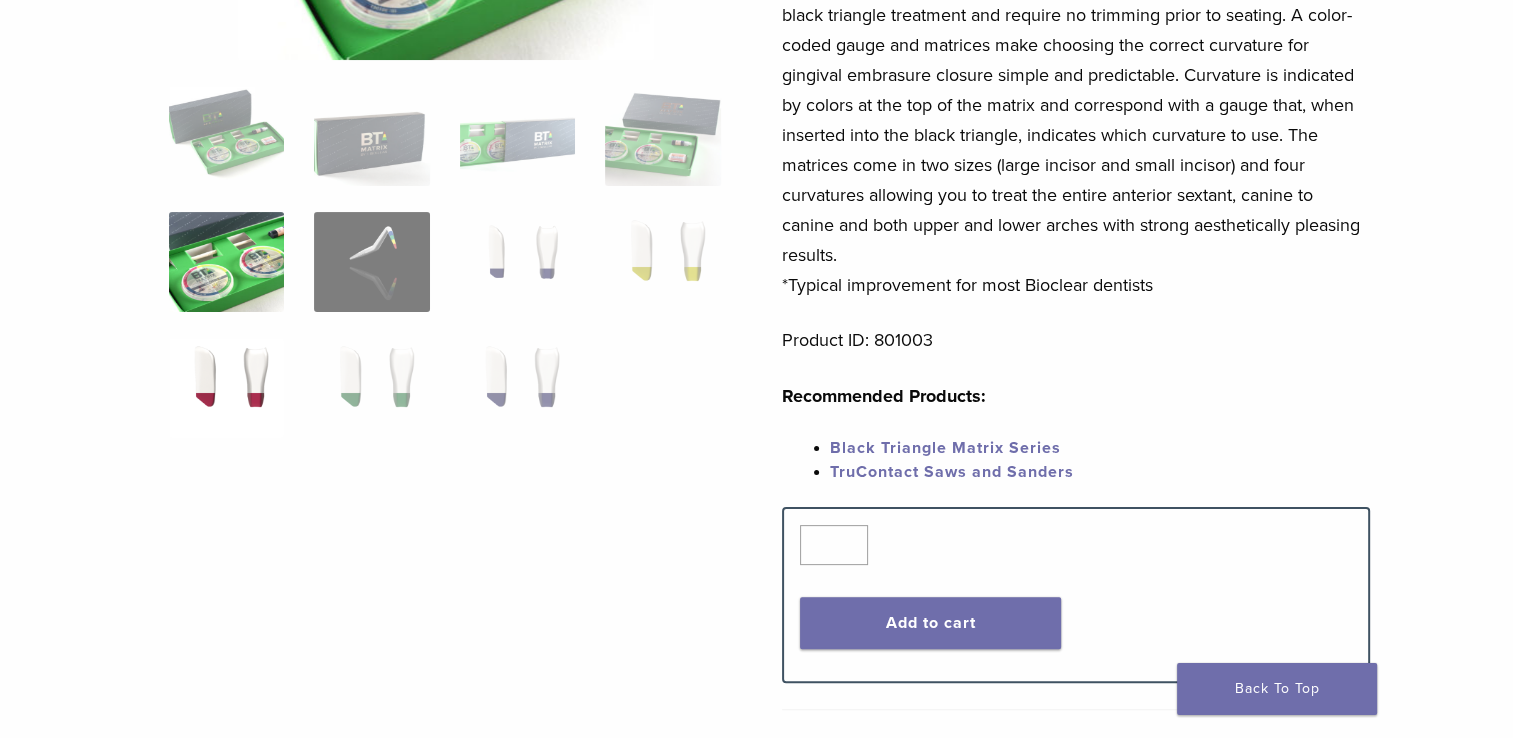 click at bounding box center (226, 388) 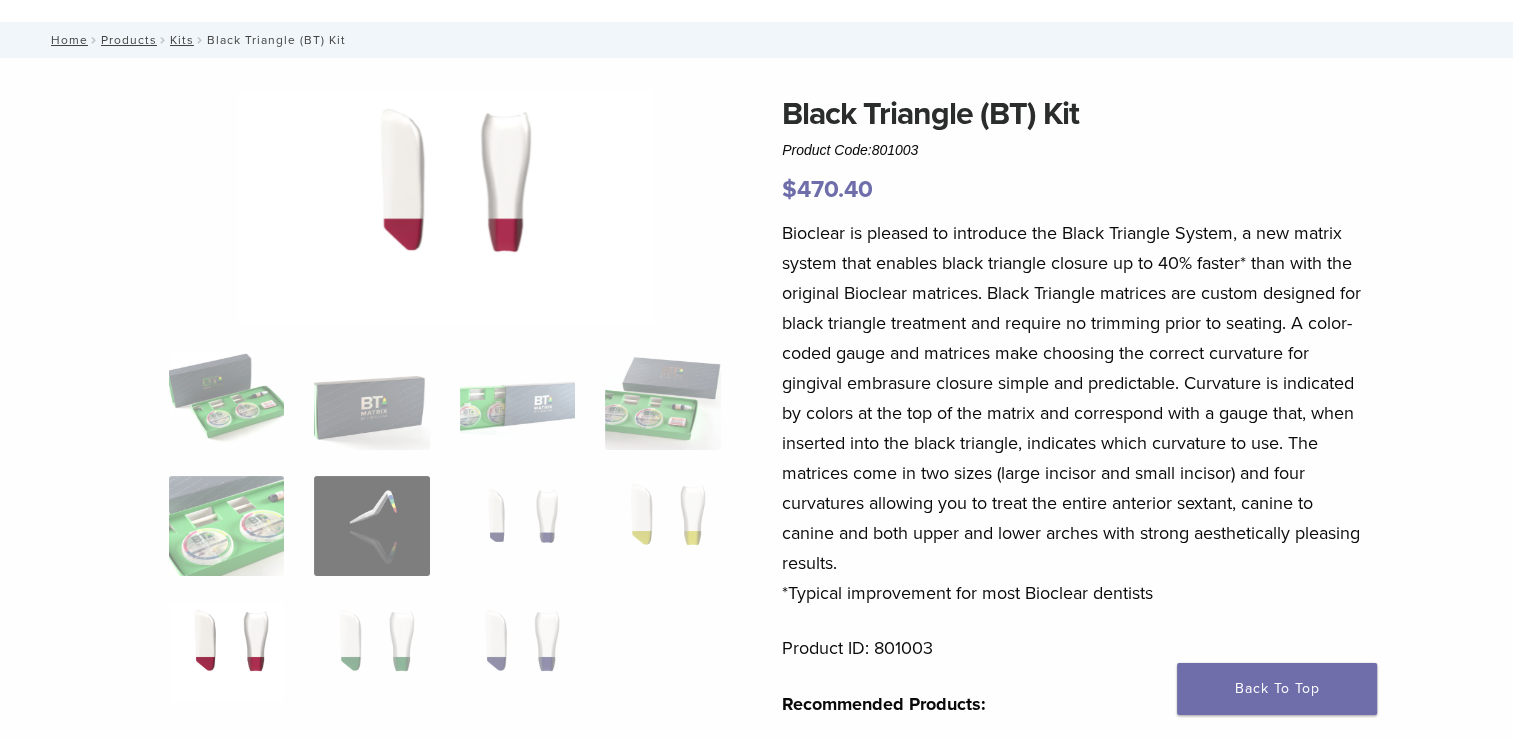 scroll, scrollTop: 200, scrollLeft: 0, axis: vertical 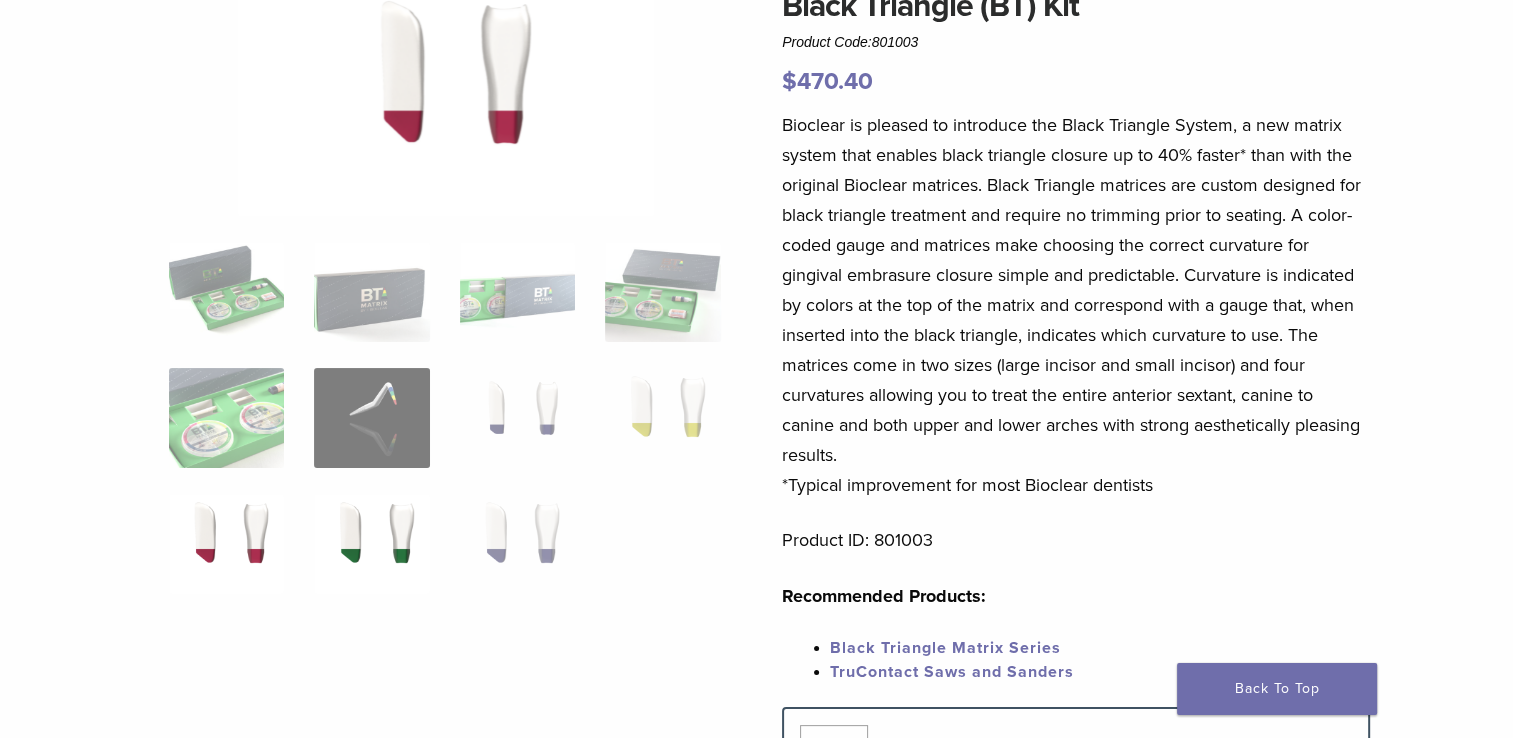 click at bounding box center [371, 544] 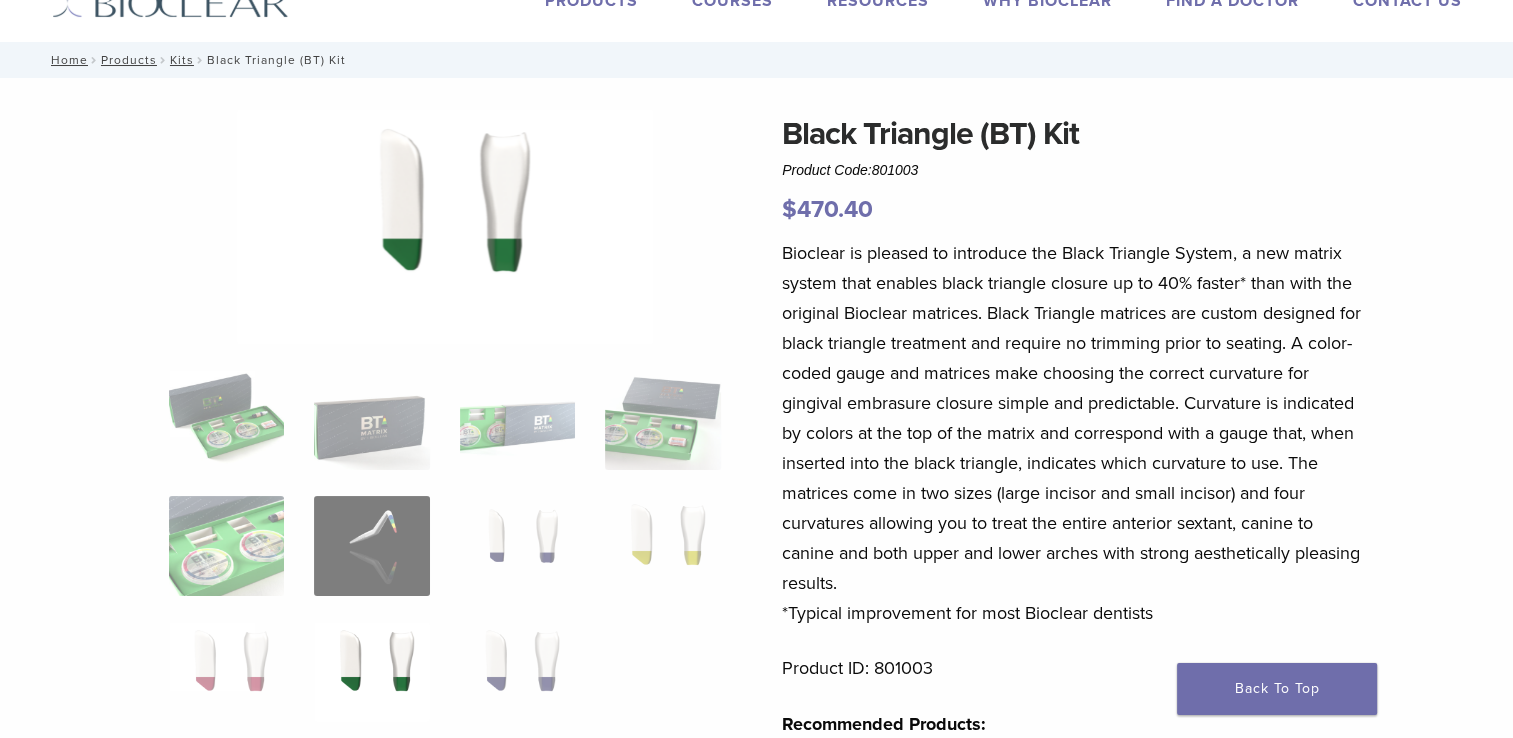 scroll, scrollTop: 0, scrollLeft: 0, axis: both 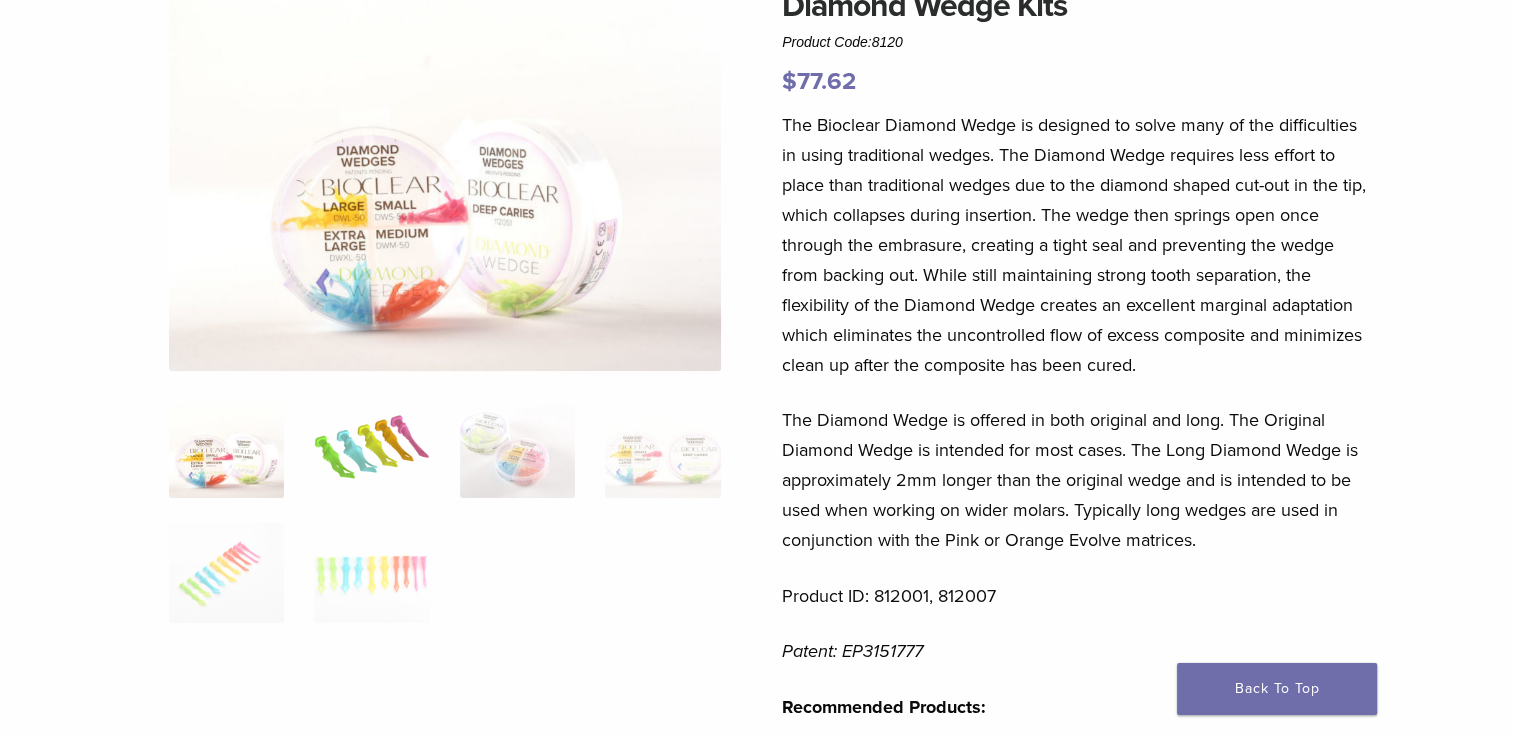 click at bounding box center [371, 448] 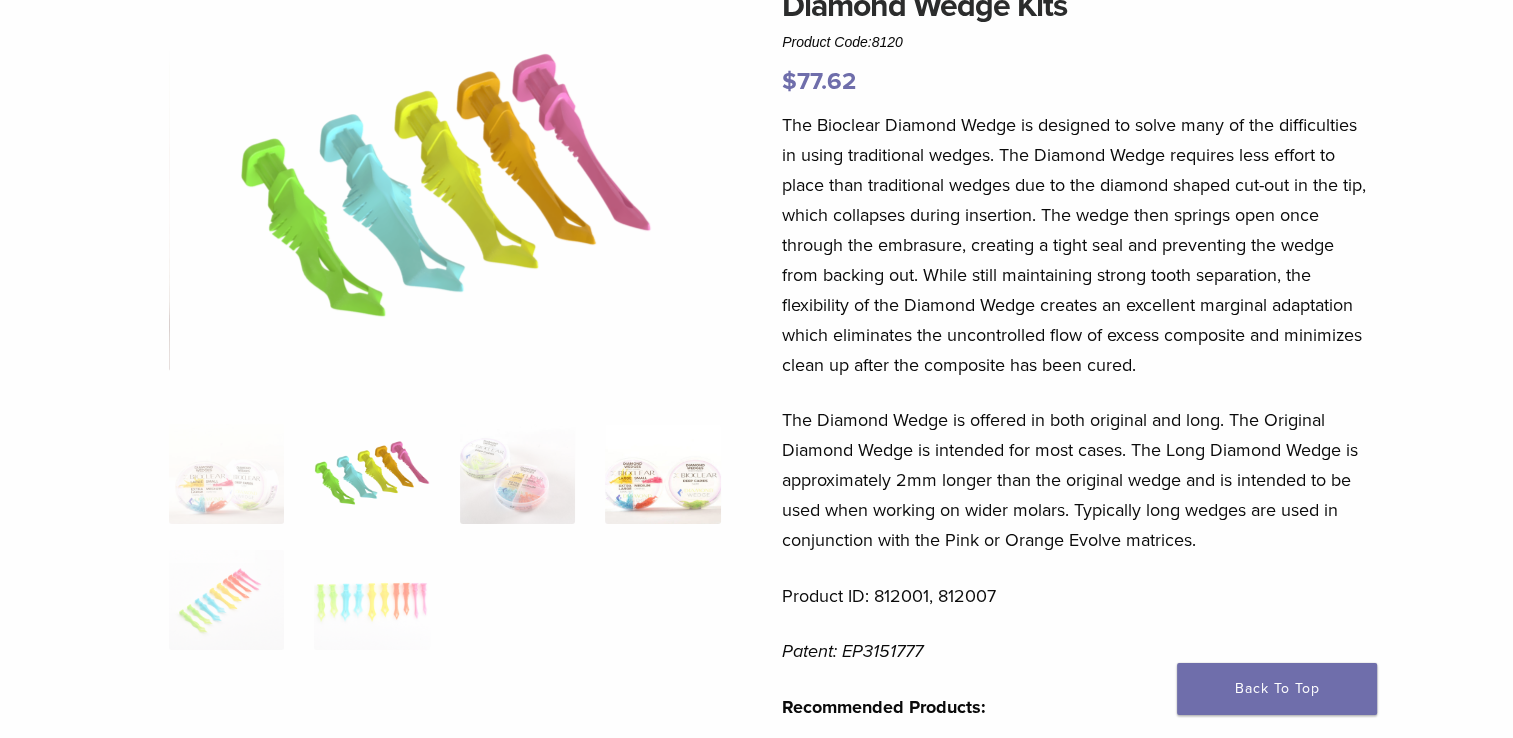 click at bounding box center (662, 474) 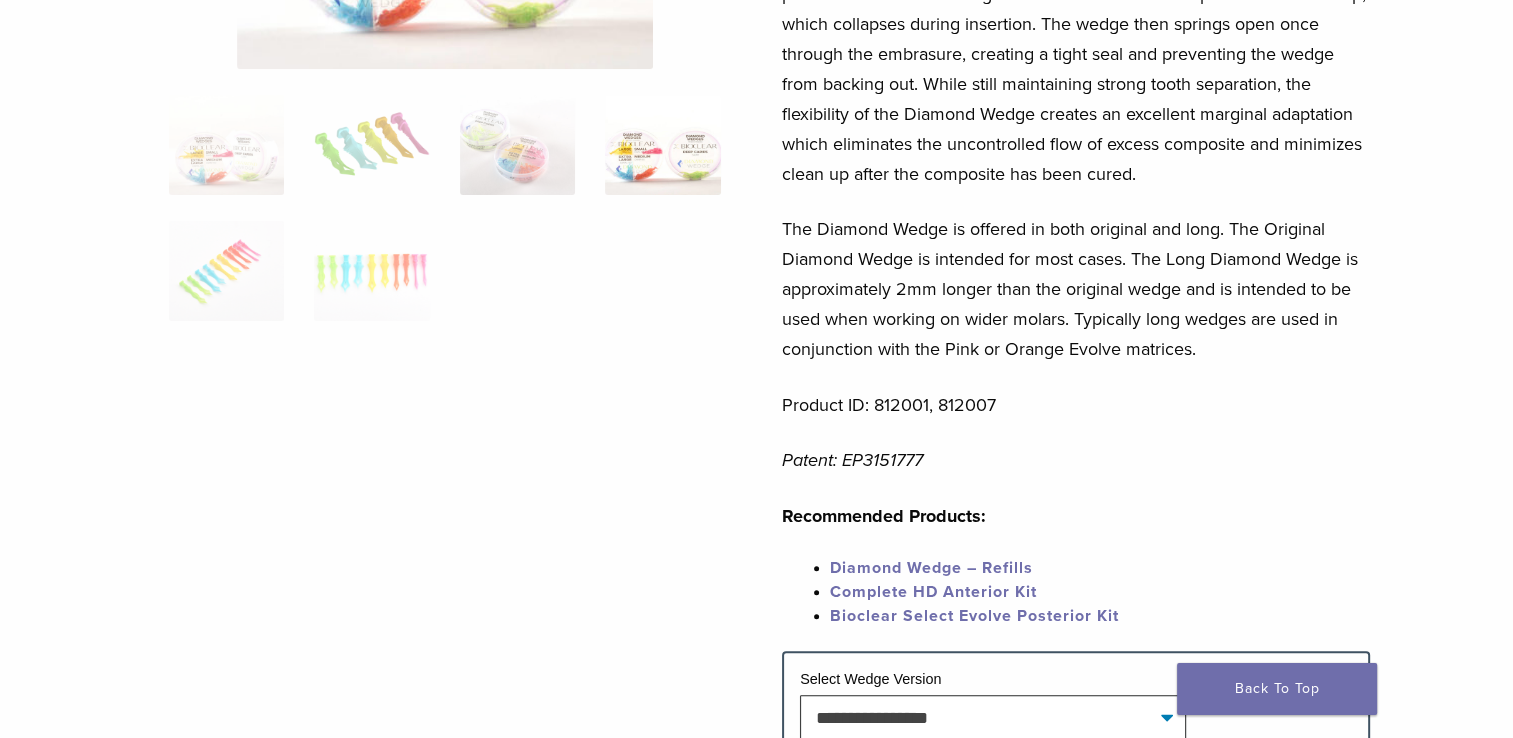 scroll, scrollTop: 400, scrollLeft: 0, axis: vertical 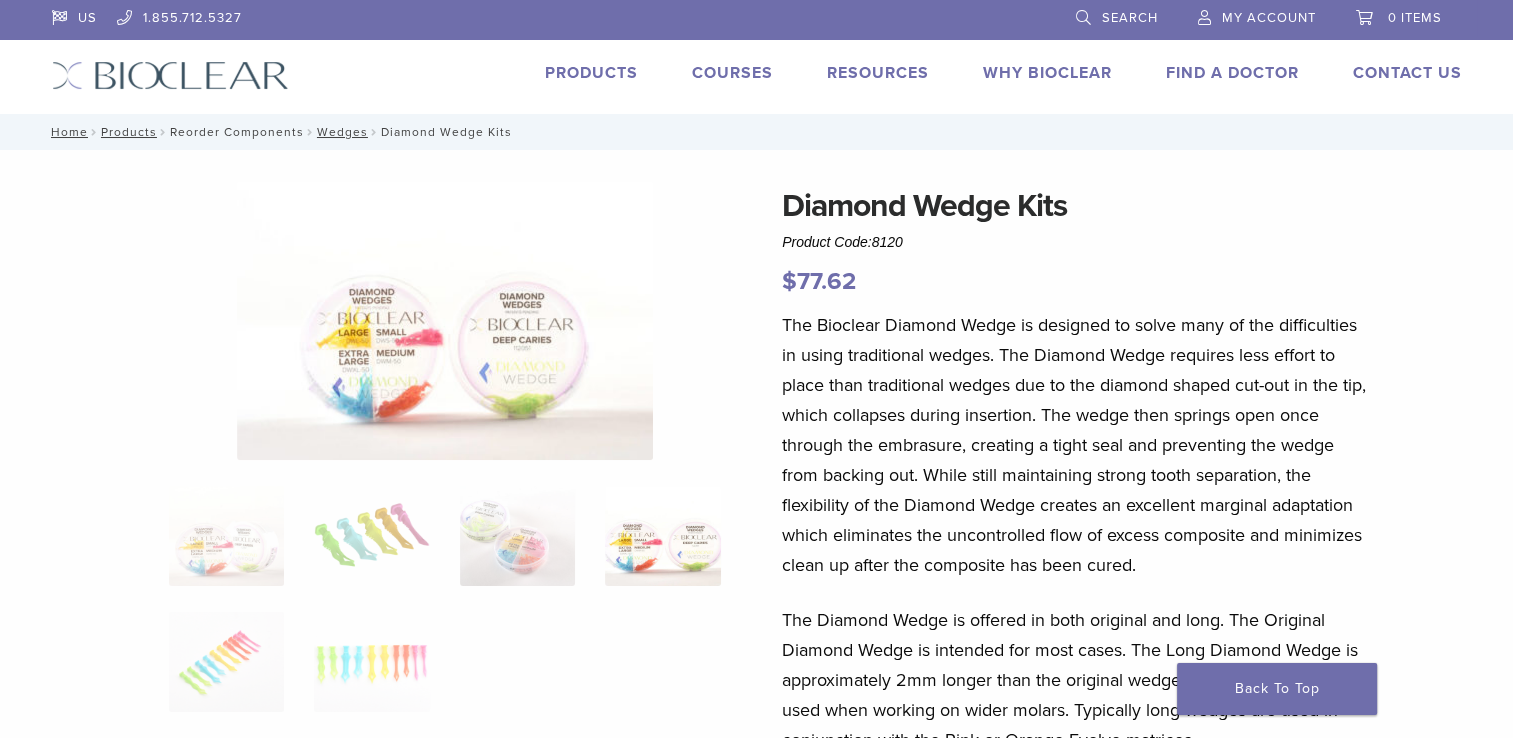 click on "Reorder Components" at bounding box center [237, 132] 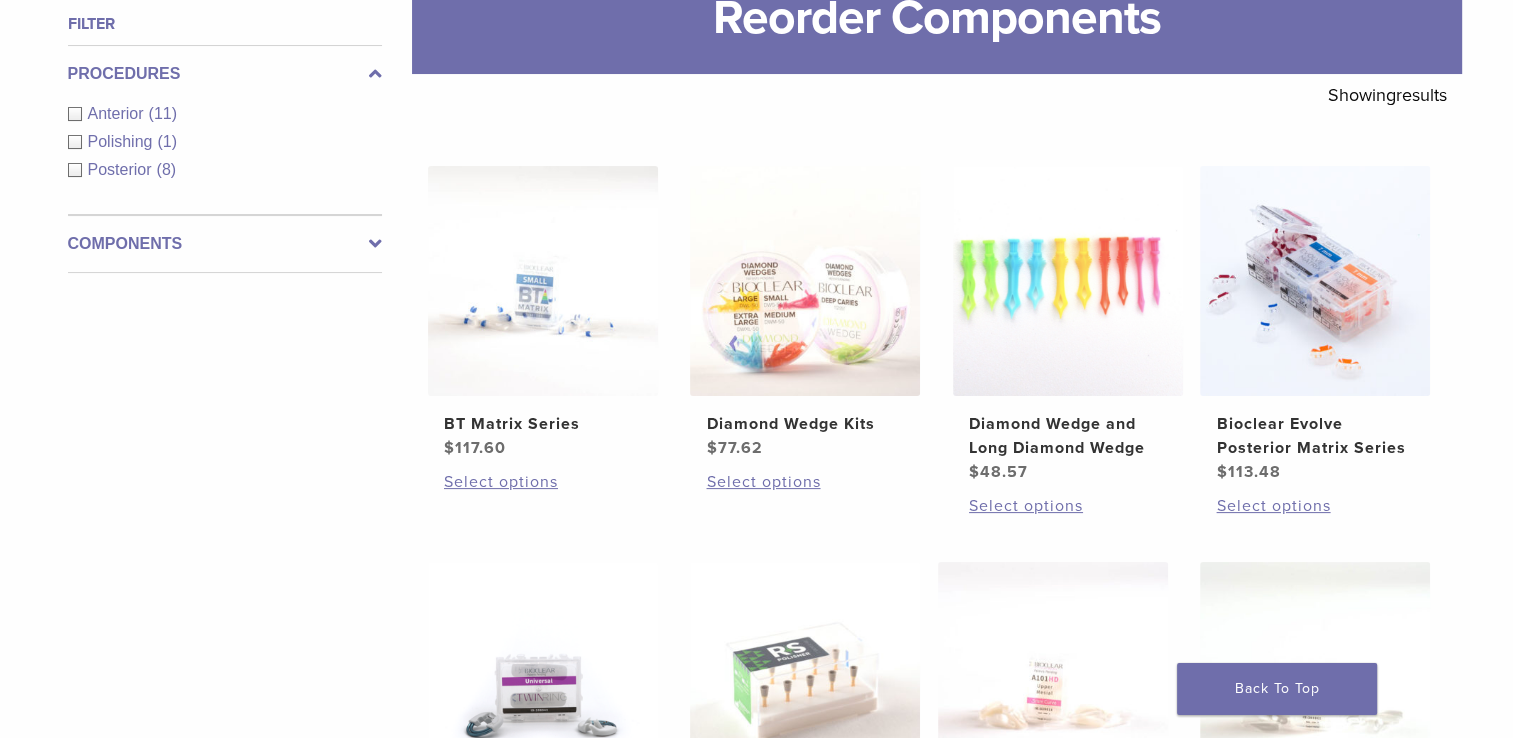 scroll, scrollTop: 400, scrollLeft: 0, axis: vertical 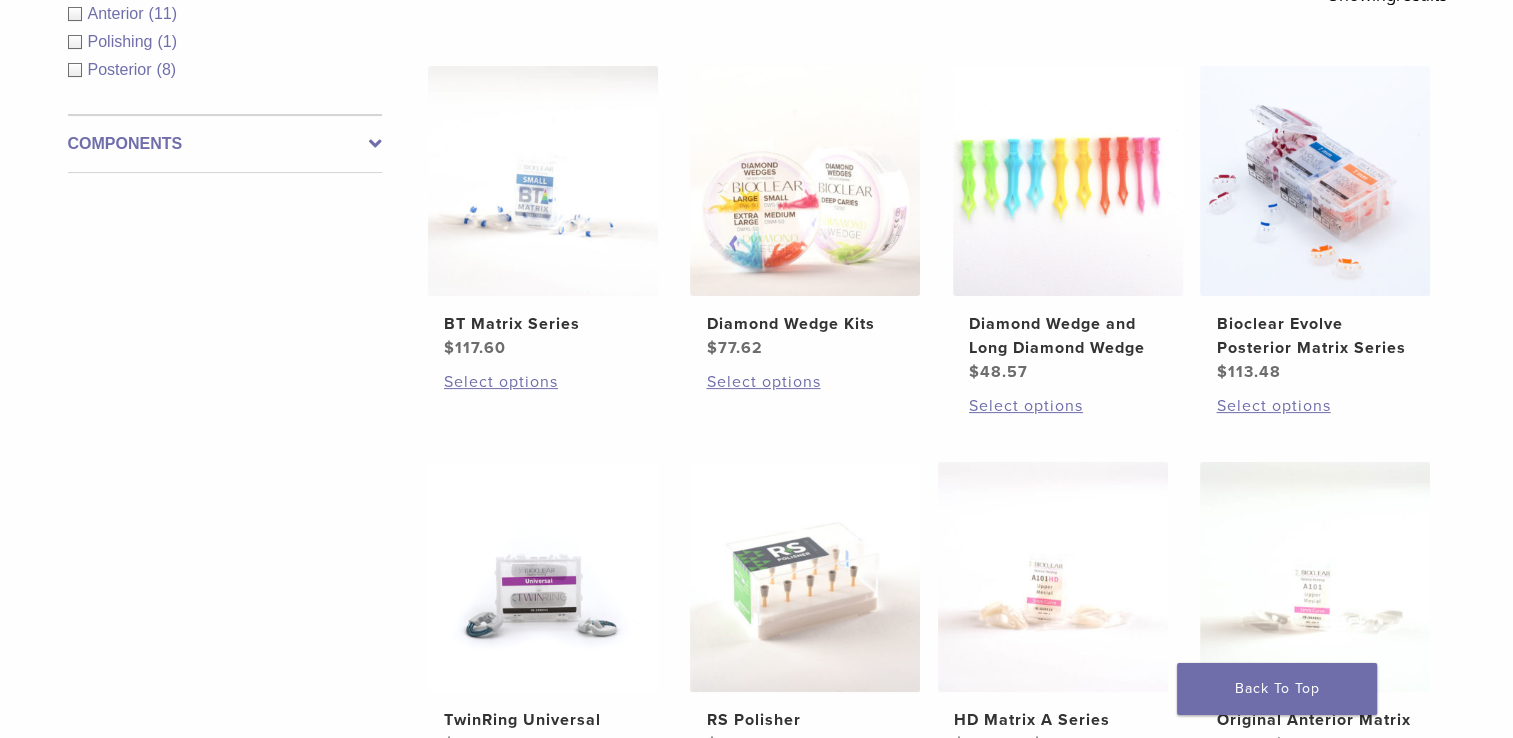 click on "Filter
Procedures
Anterior (11) Polishing (1) Posterior (8)
Components
Matrix Bands (9) Polishers/Abrasives (3) Rings/Wedges (4)" at bounding box center (217, 665) 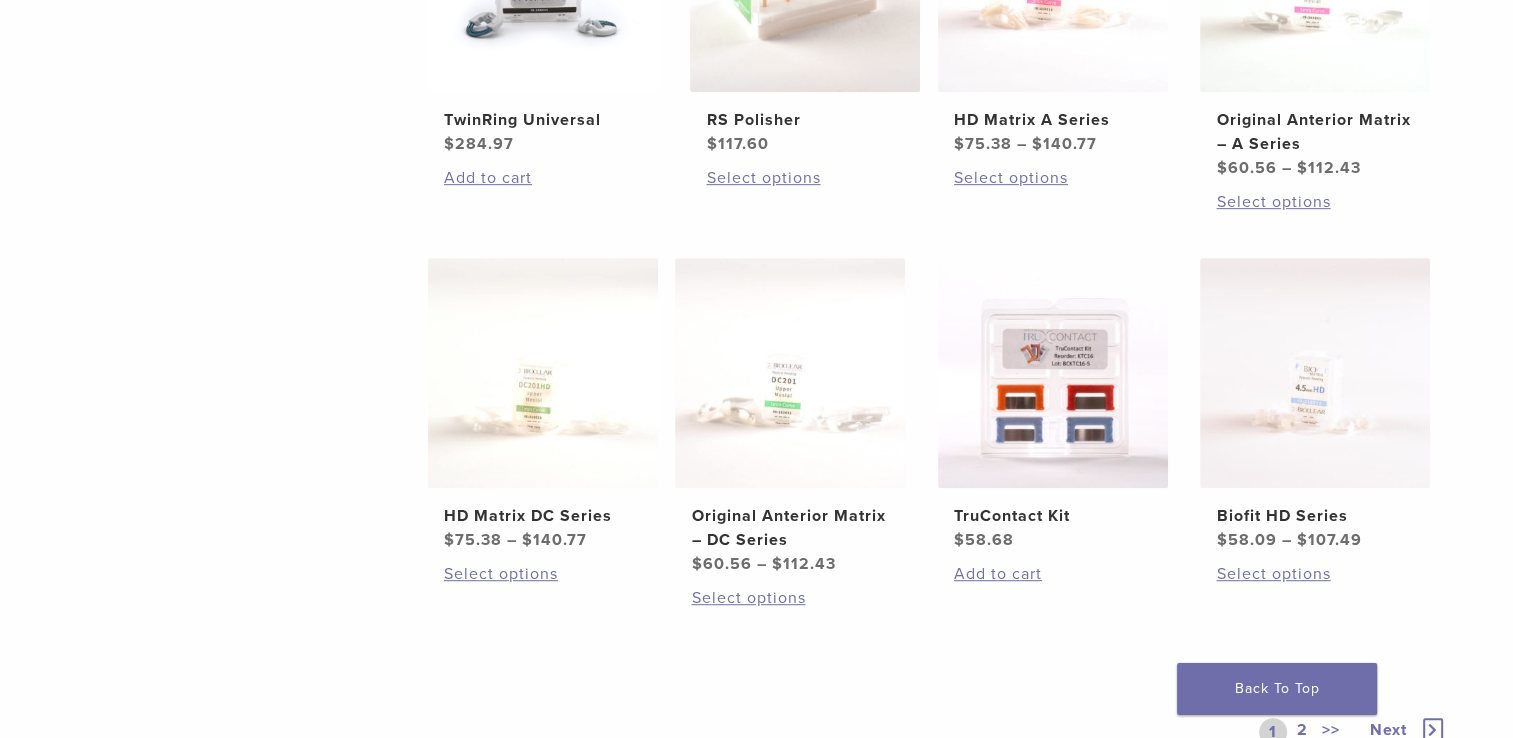 scroll, scrollTop: 1100, scrollLeft: 0, axis: vertical 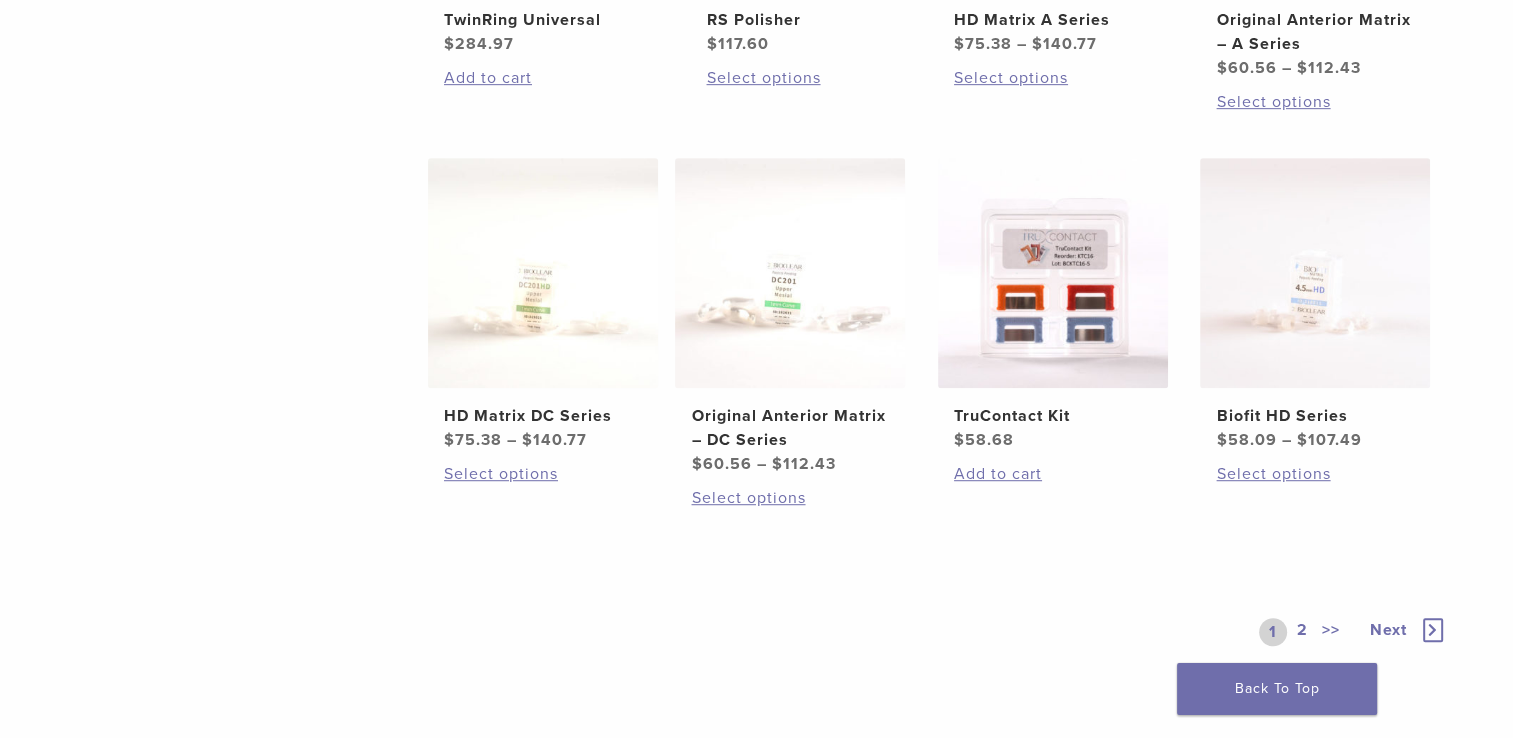 click on "Next" at bounding box center (1398, 632) 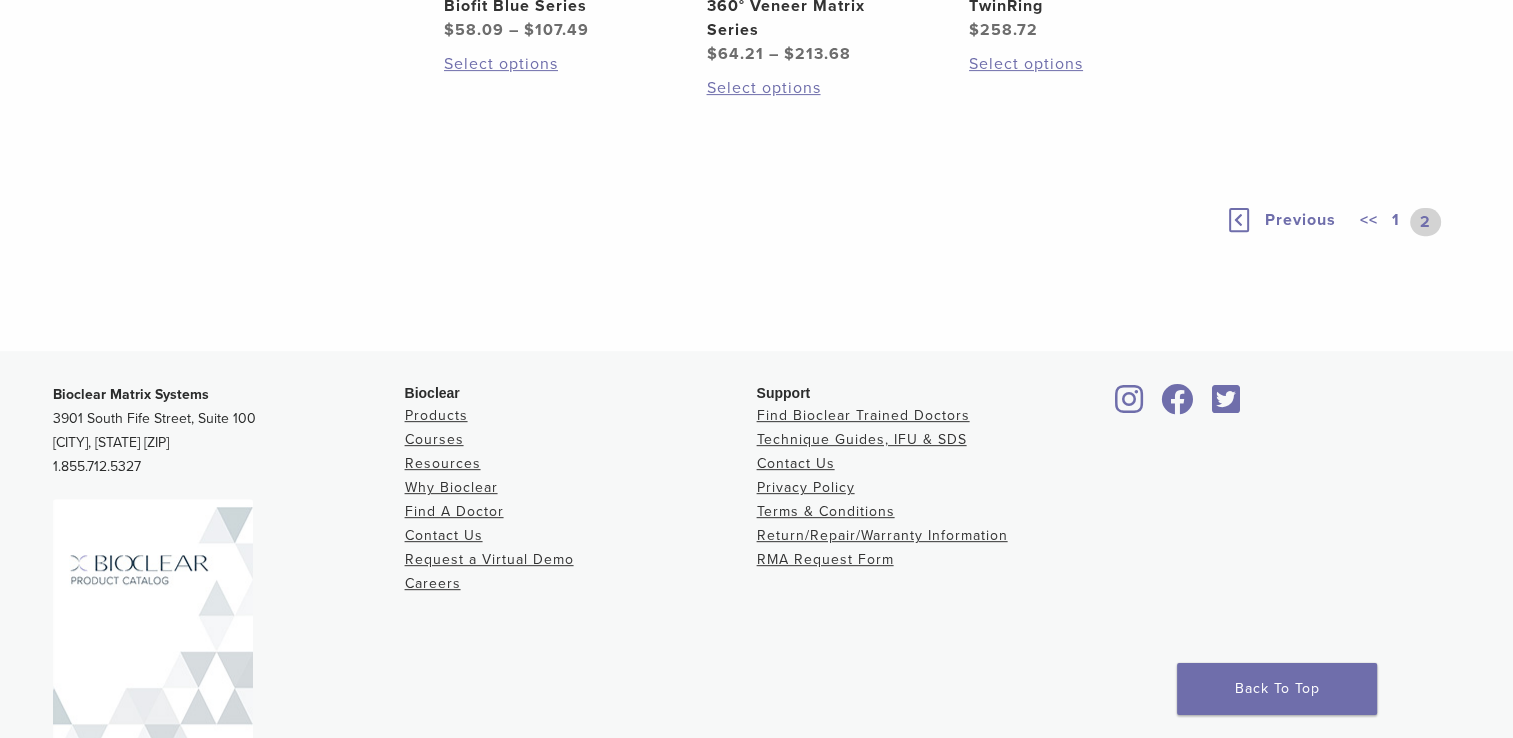scroll, scrollTop: 208, scrollLeft: 0, axis: vertical 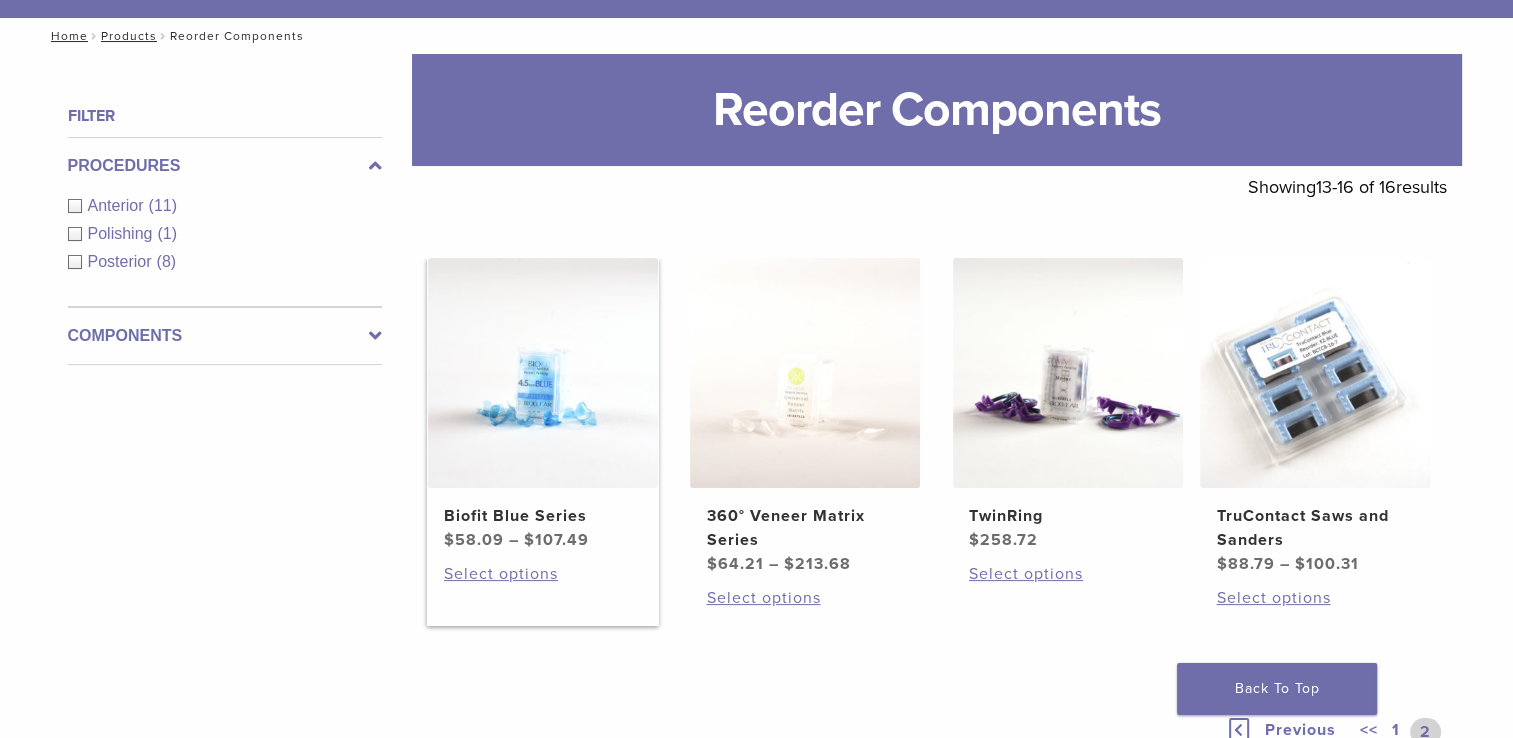 click at bounding box center (543, 373) 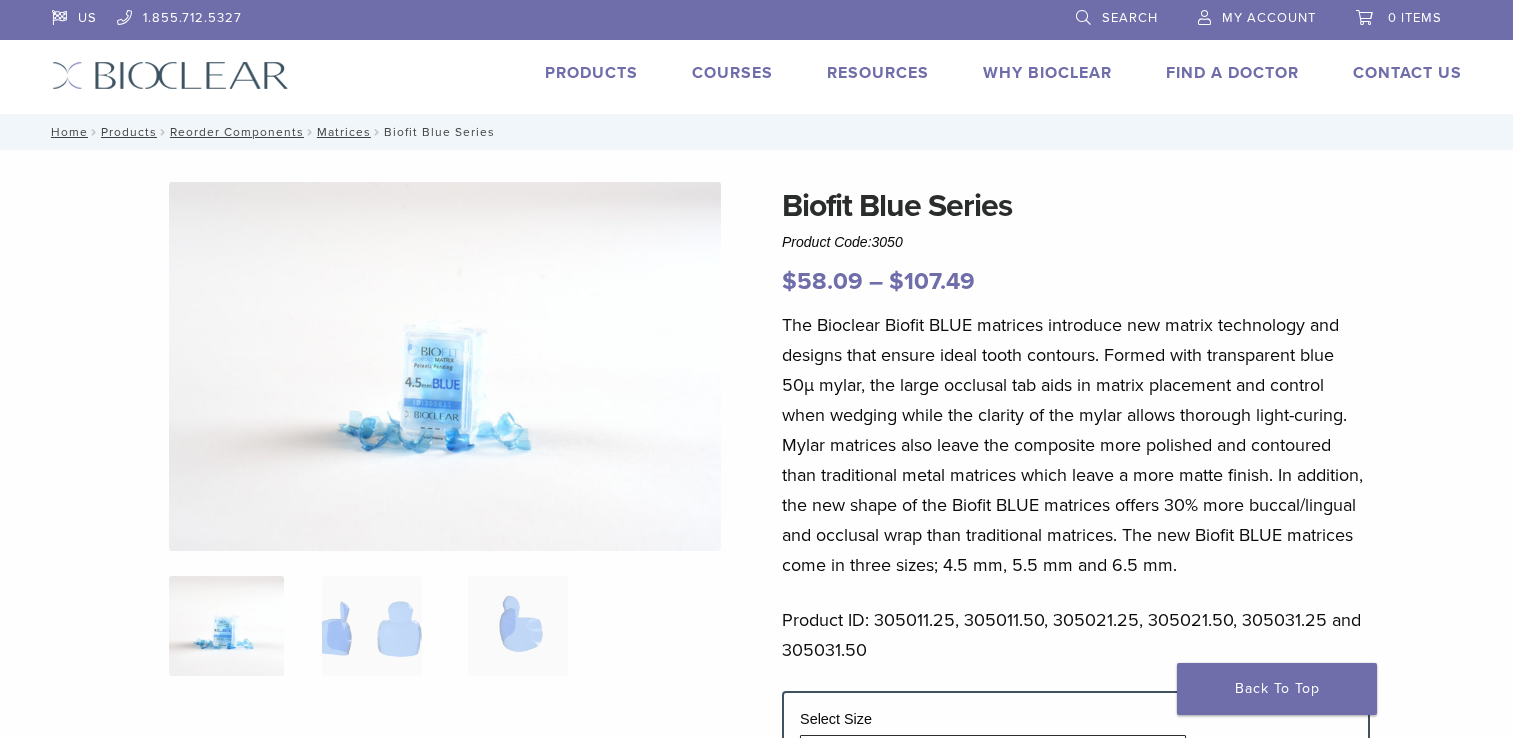 scroll, scrollTop: 0, scrollLeft: 0, axis: both 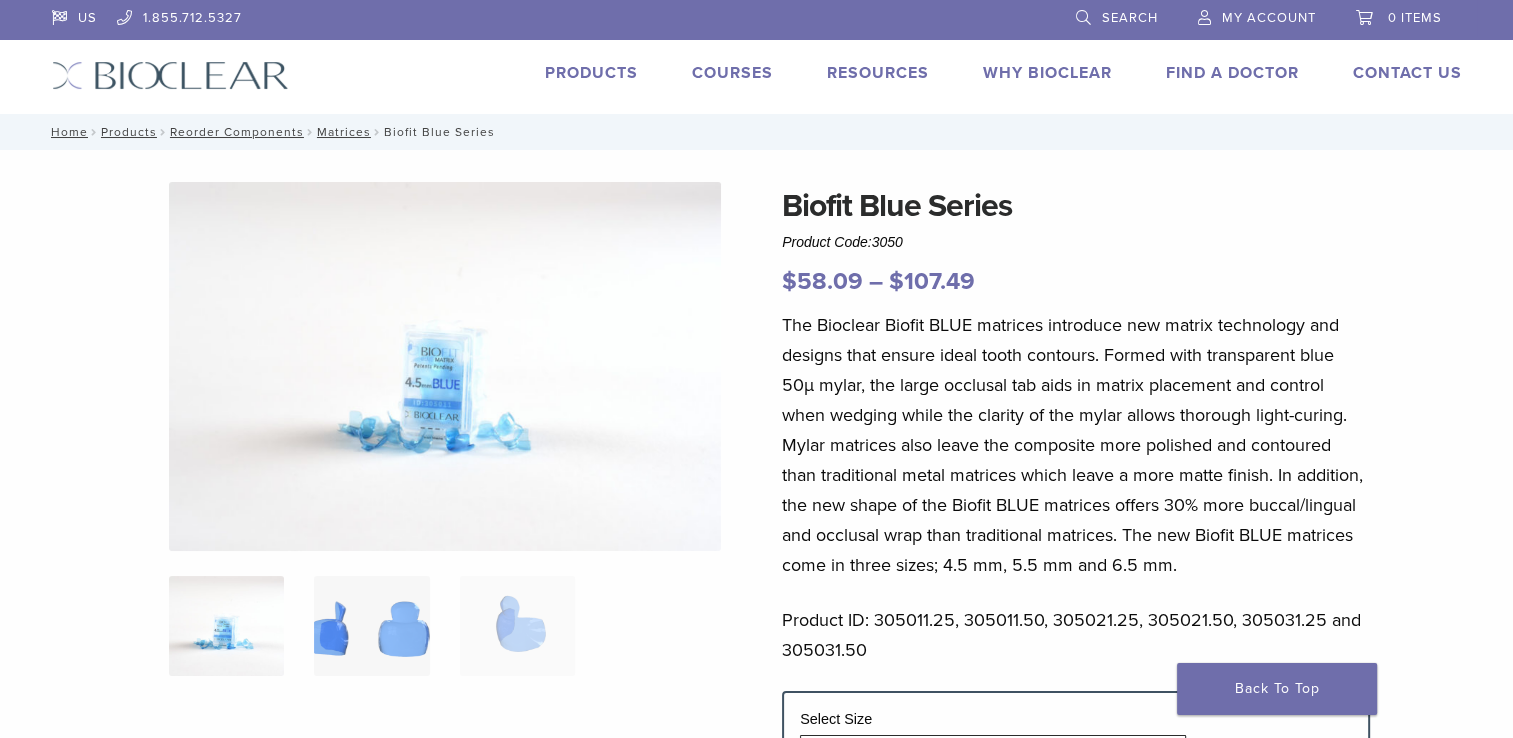click at bounding box center [371, 626] 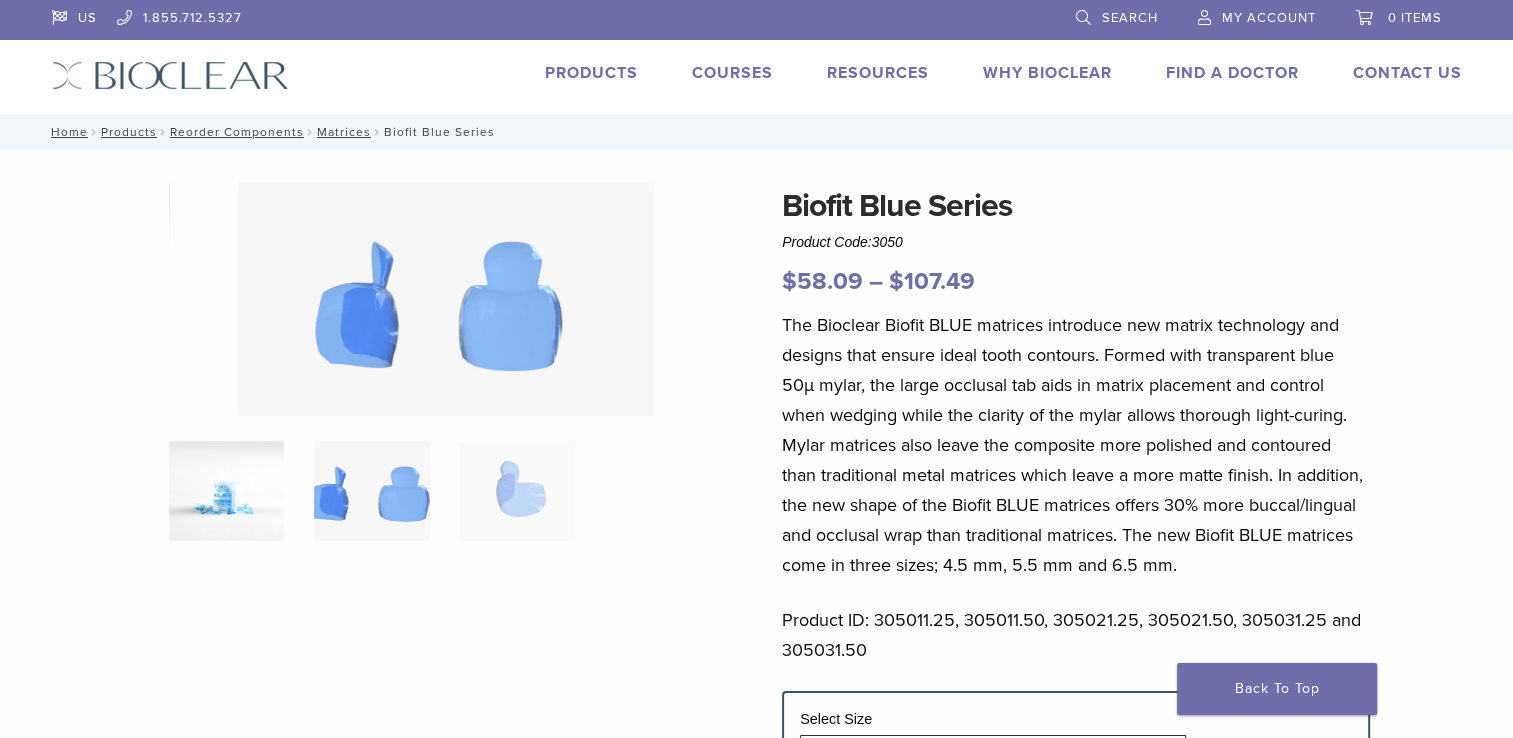 click at bounding box center (226, 491) 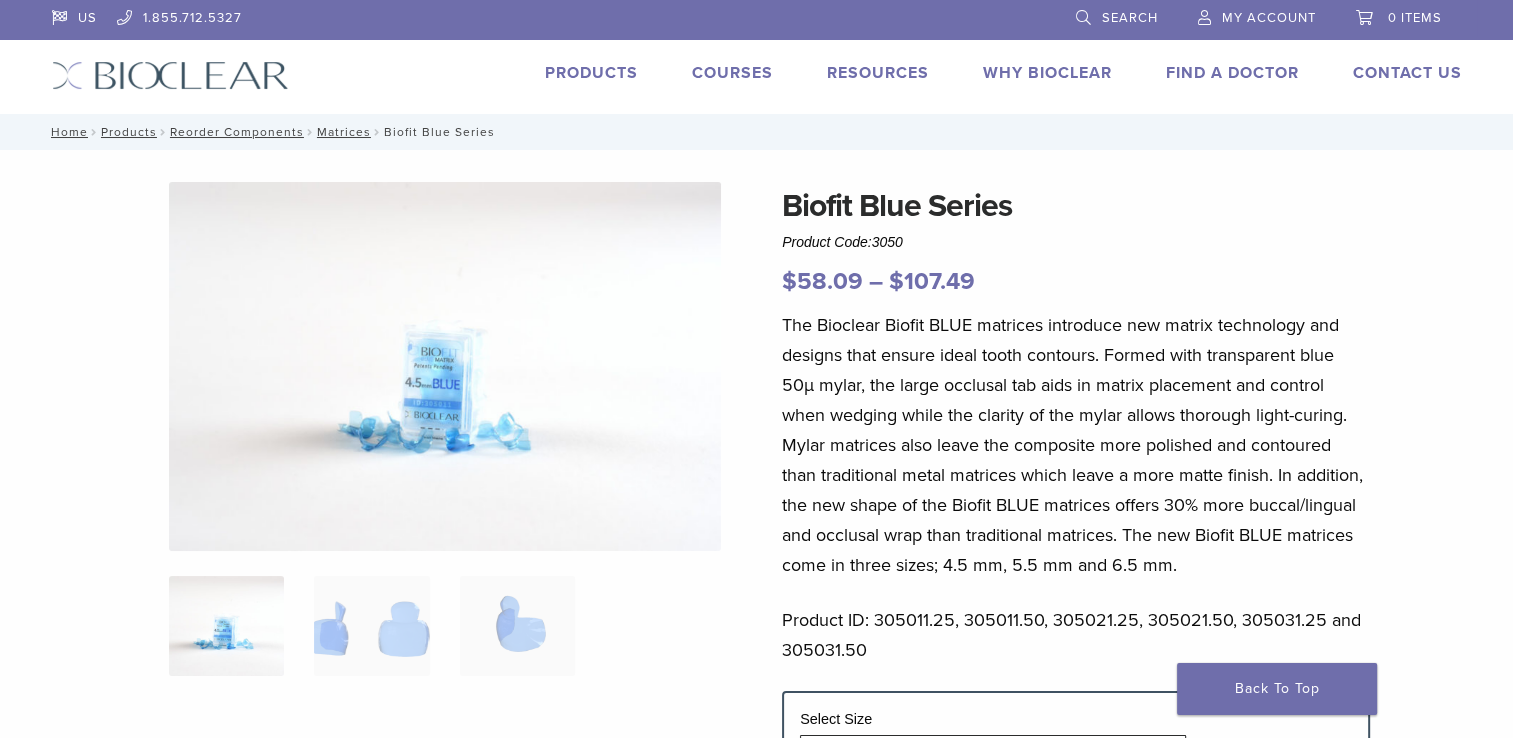click on "Biofit Blue Series
Product Code:
3050
$ 58.09   –   $ 107.49 Price range: $58.09 through $107.49
Biofit Blue Series
Product Code:
3050
$ 58.09   –   $ 107.49 Price range: $58.09 through $107.49
The Bioclear Biofit BLUE matrices introduce new matrix technology and designs that ensure ideal tooth contours. Formed with transparent blue 50µ mylar, the large occlusal tab aids in matrix placement and control when wedging while the clarity of the mylar allows thorough light-curing. Mylar matrices also leave the composite more polished and contoured than traditional metal matrices which leave a more matte finish. In addition, the new shape of the Biofit BLUE matrices offers 30% more buccal/lingual and occlusal wrap than traditional matrices. The new Biofit BLUE matrices come in three sizes; 4.5 mm, 5.5 mm and 6.5 mm." at bounding box center (757, 633) 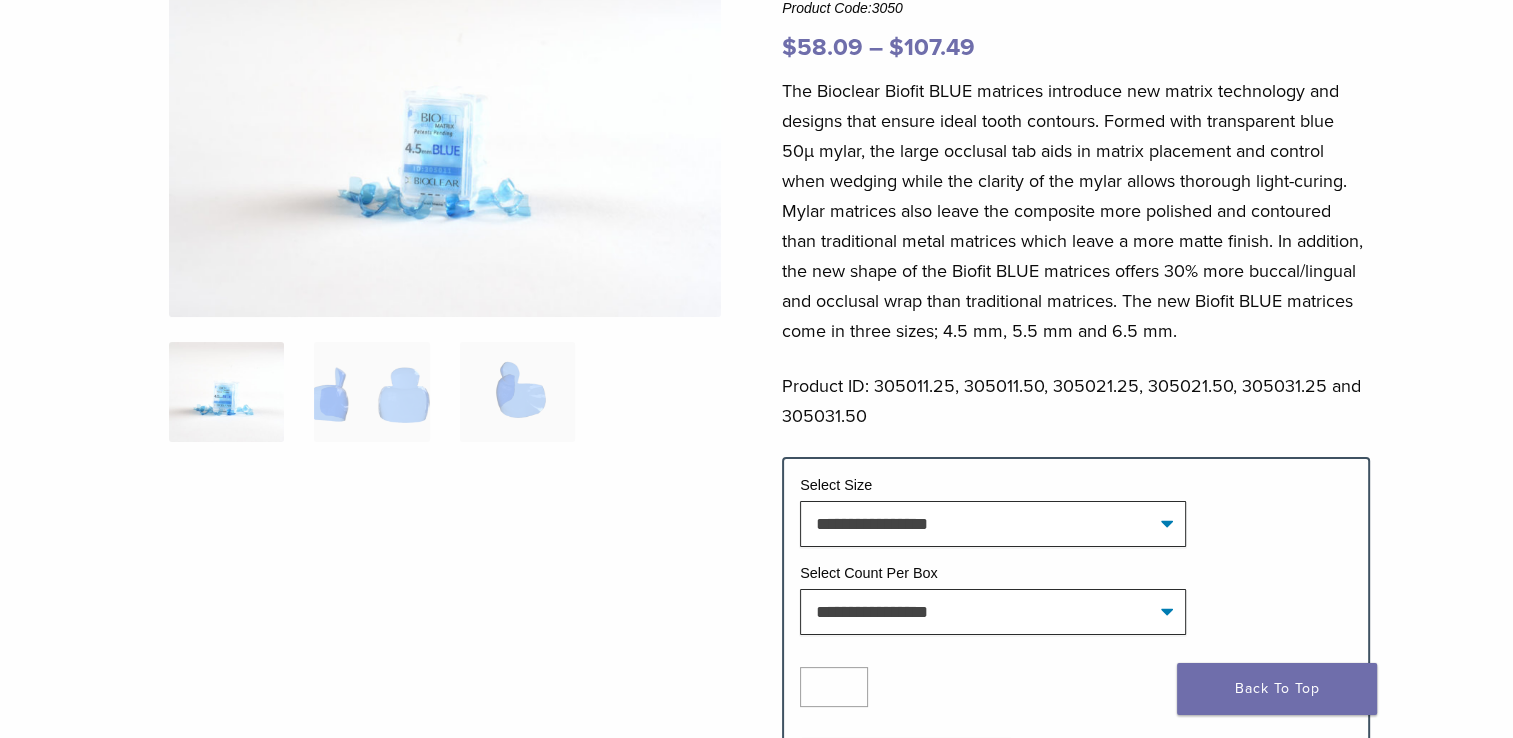 scroll, scrollTop: 200, scrollLeft: 0, axis: vertical 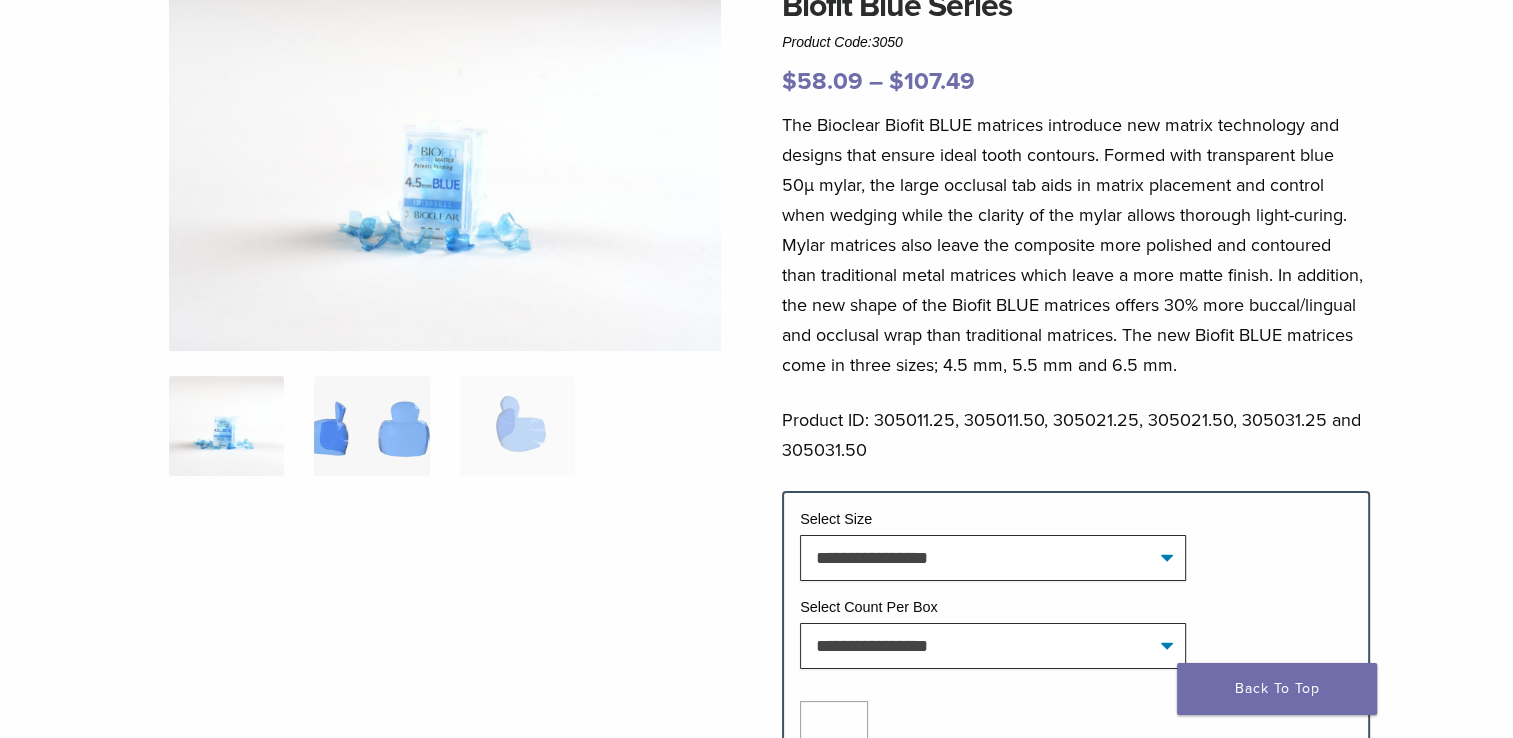 click at bounding box center [371, 426] 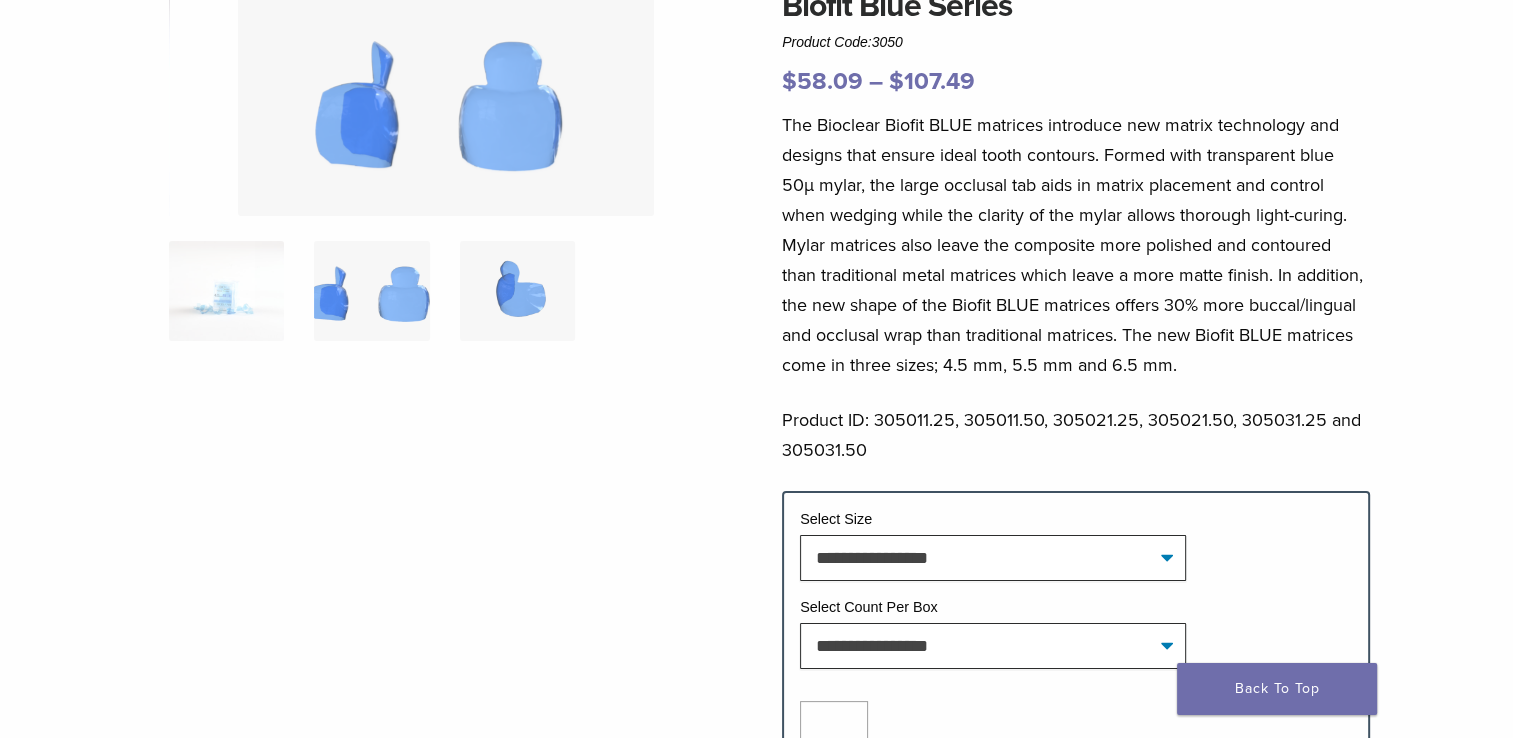 click at bounding box center [517, 291] 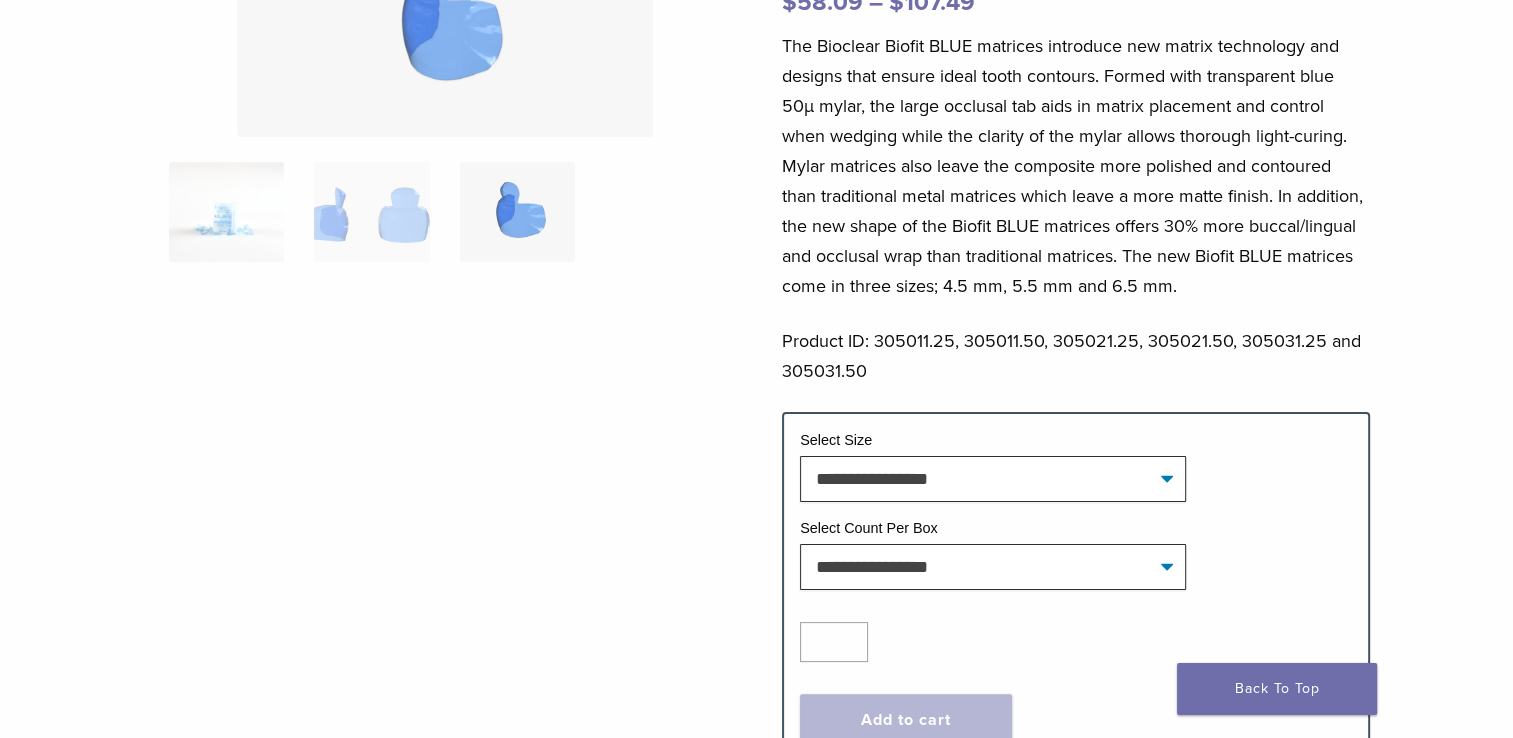 scroll, scrollTop: 0, scrollLeft: 0, axis: both 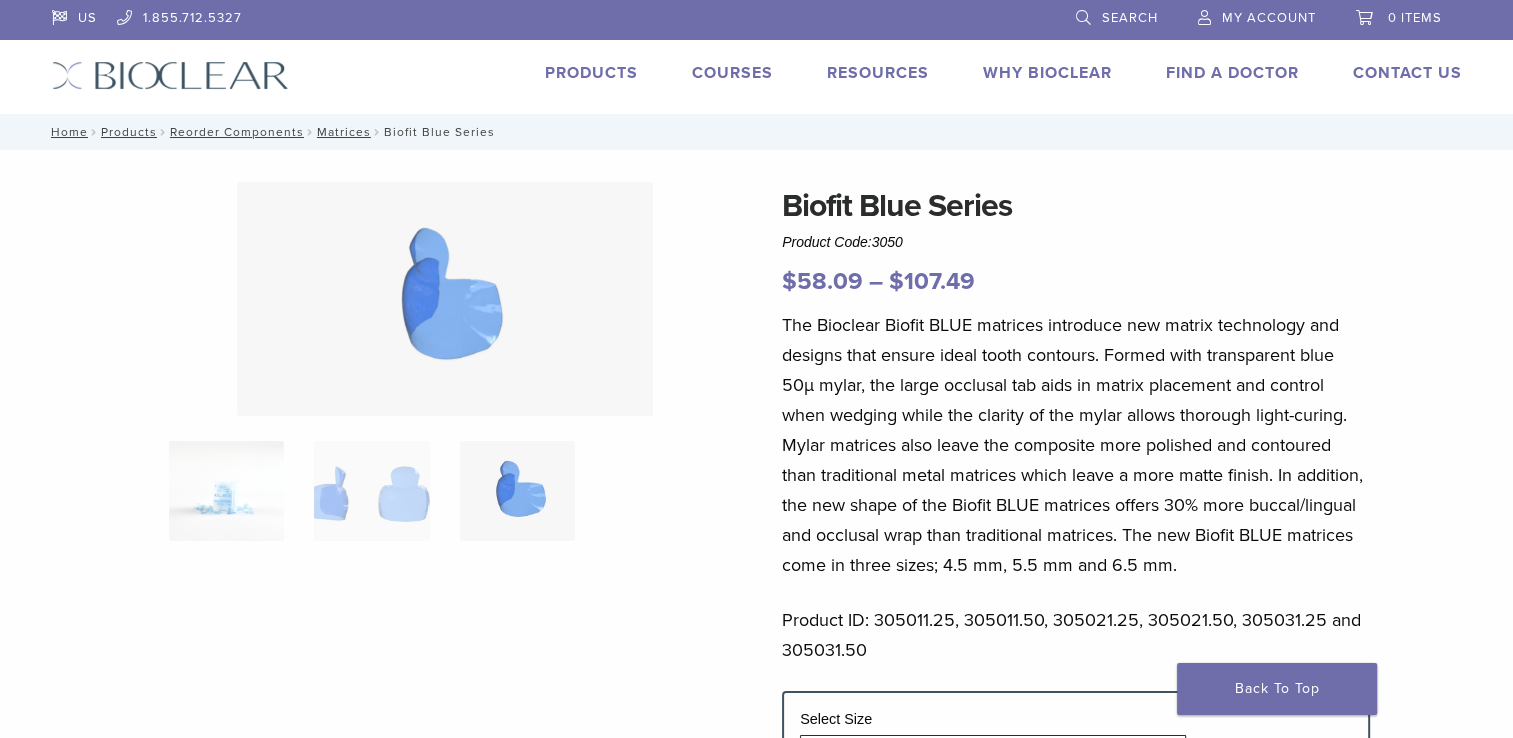 click at bounding box center [445, 299] 